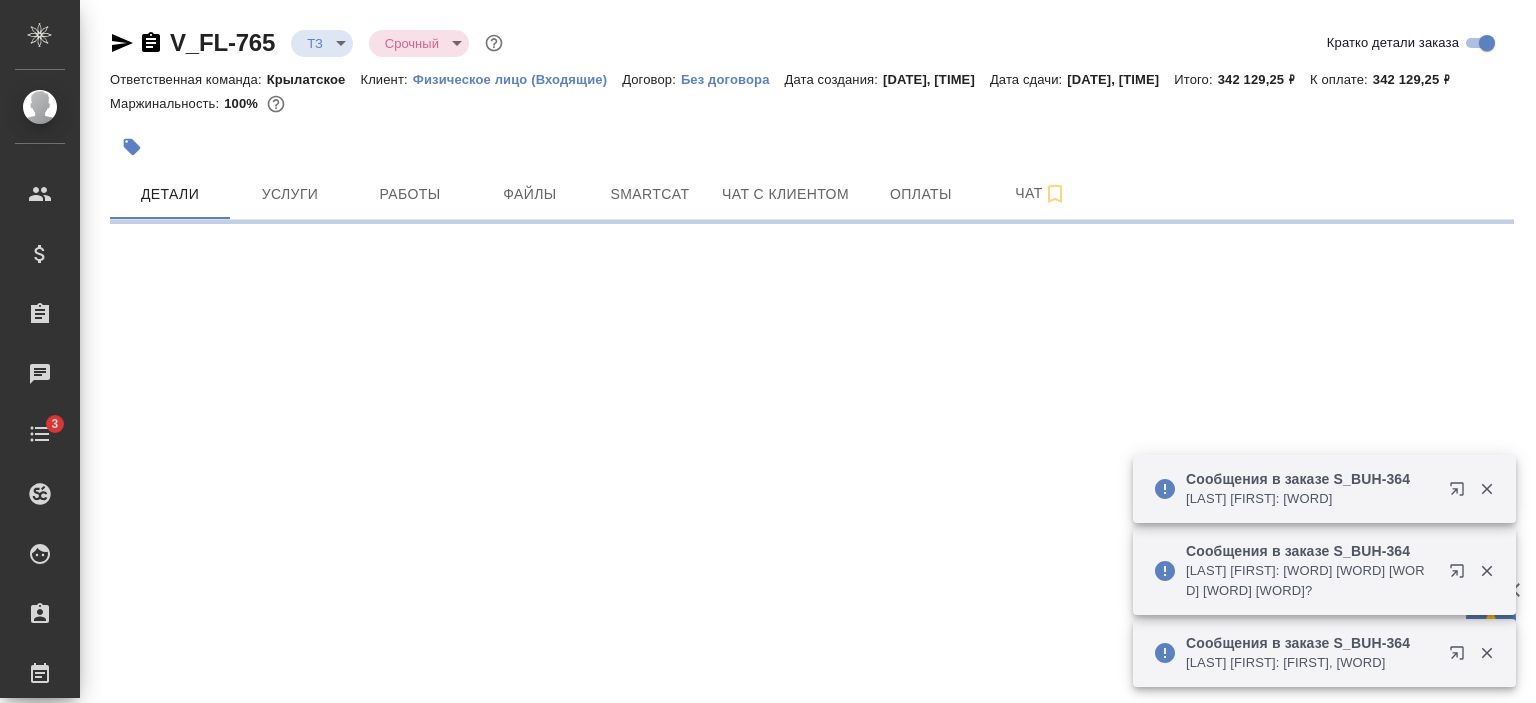 scroll, scrollTop: 0, scrollLeft: 0, axis: both 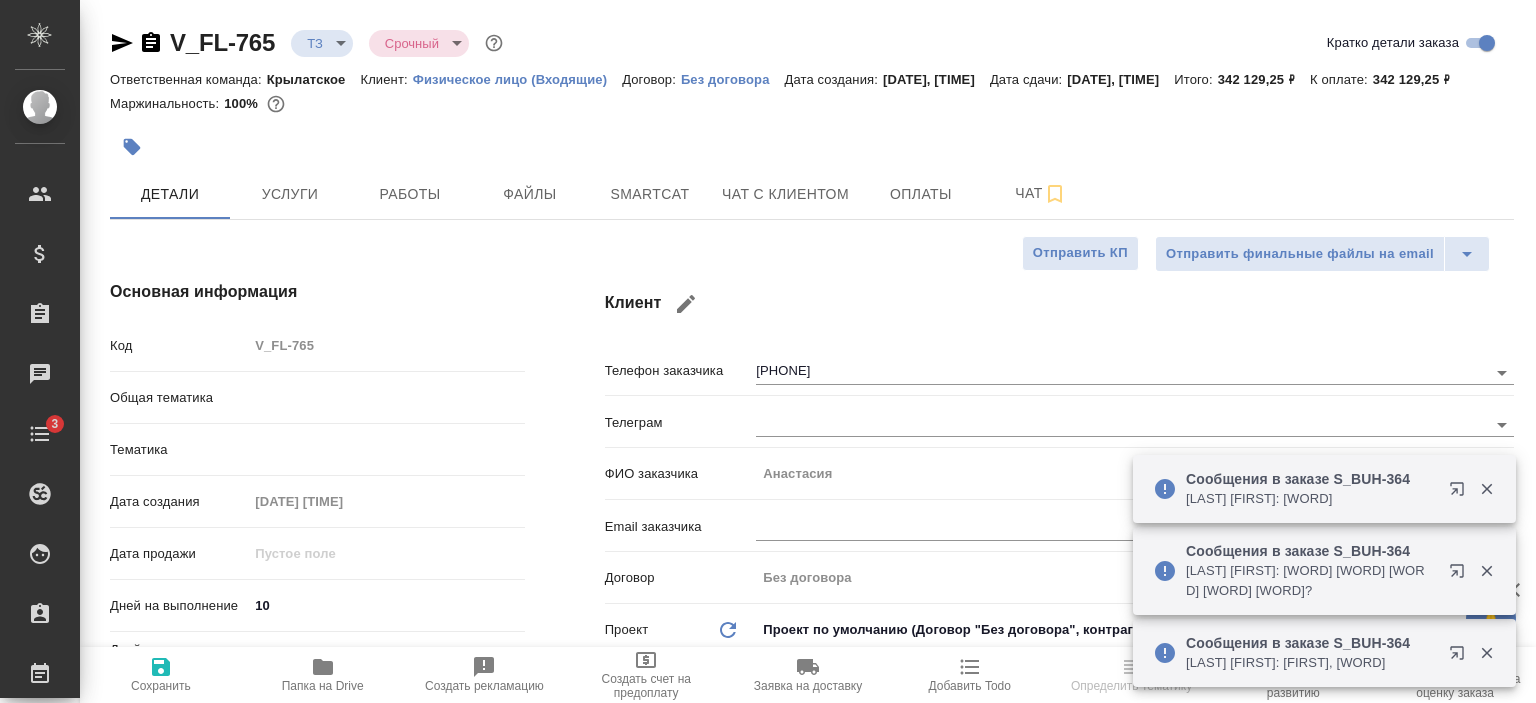 type on "x" 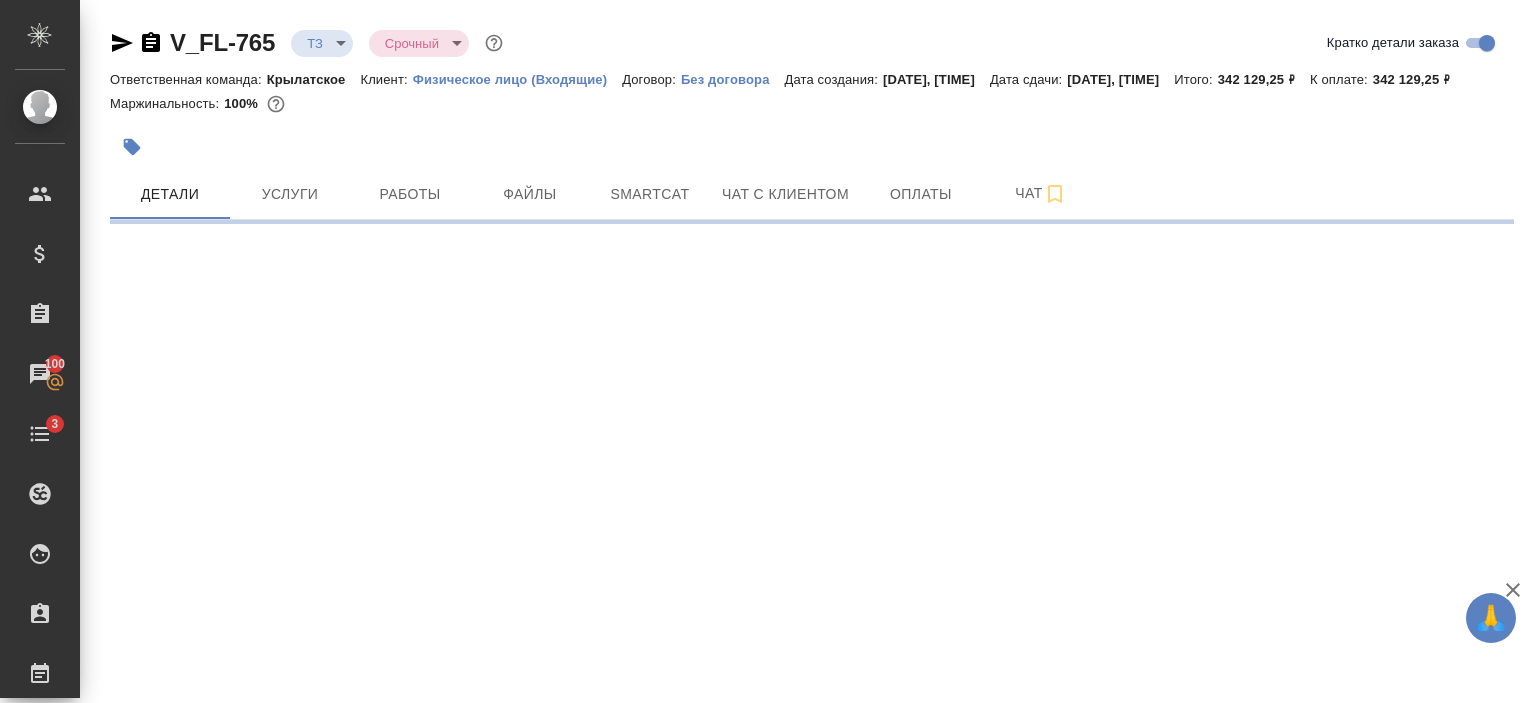 select on "RU" 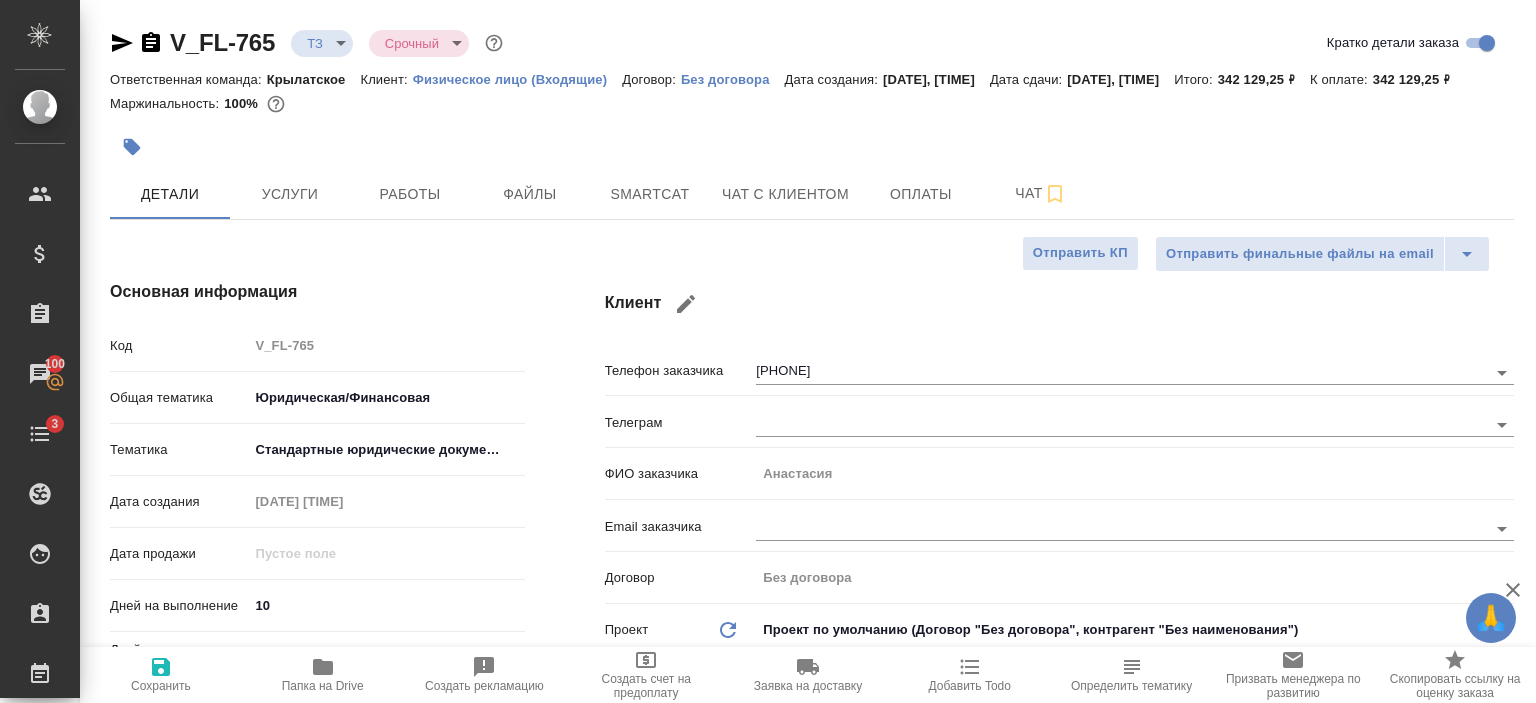 type on "x" 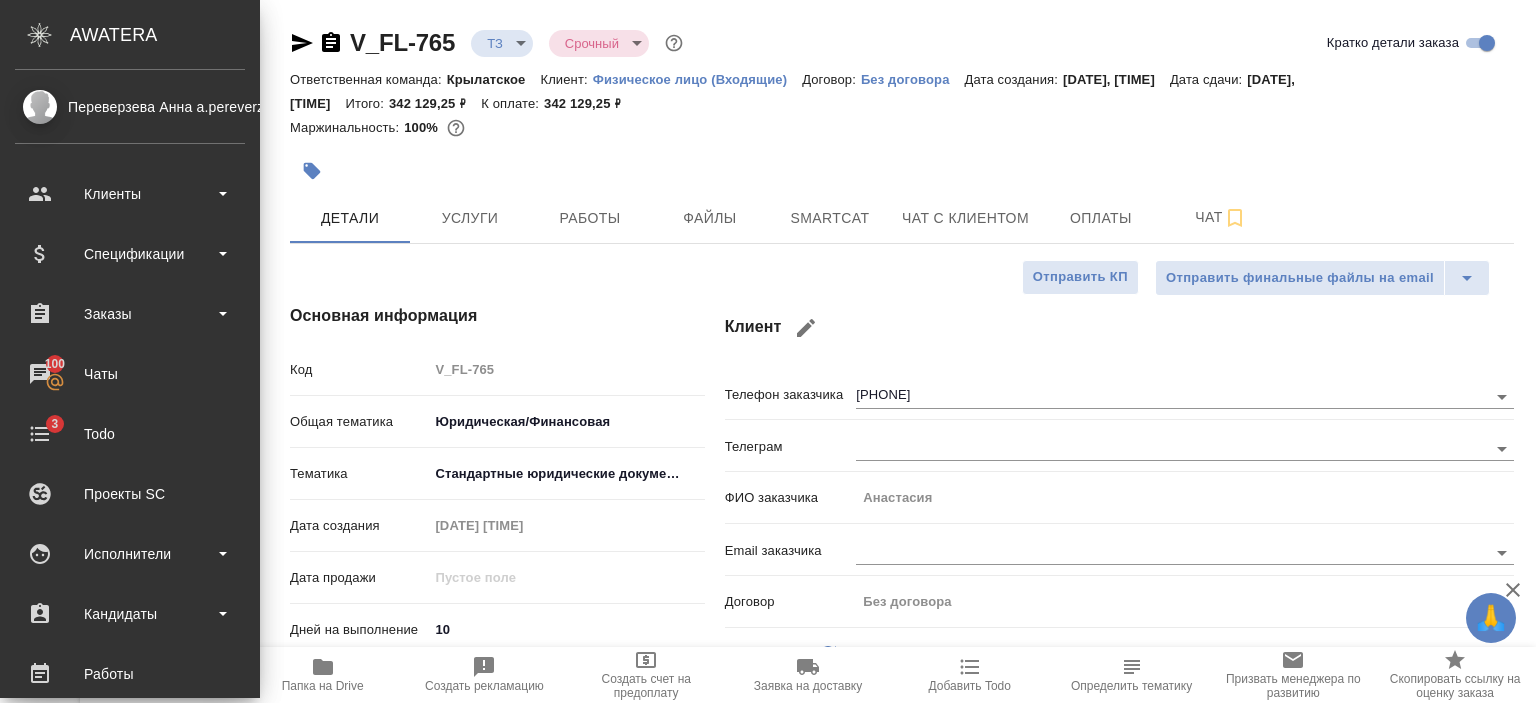 type on "x" 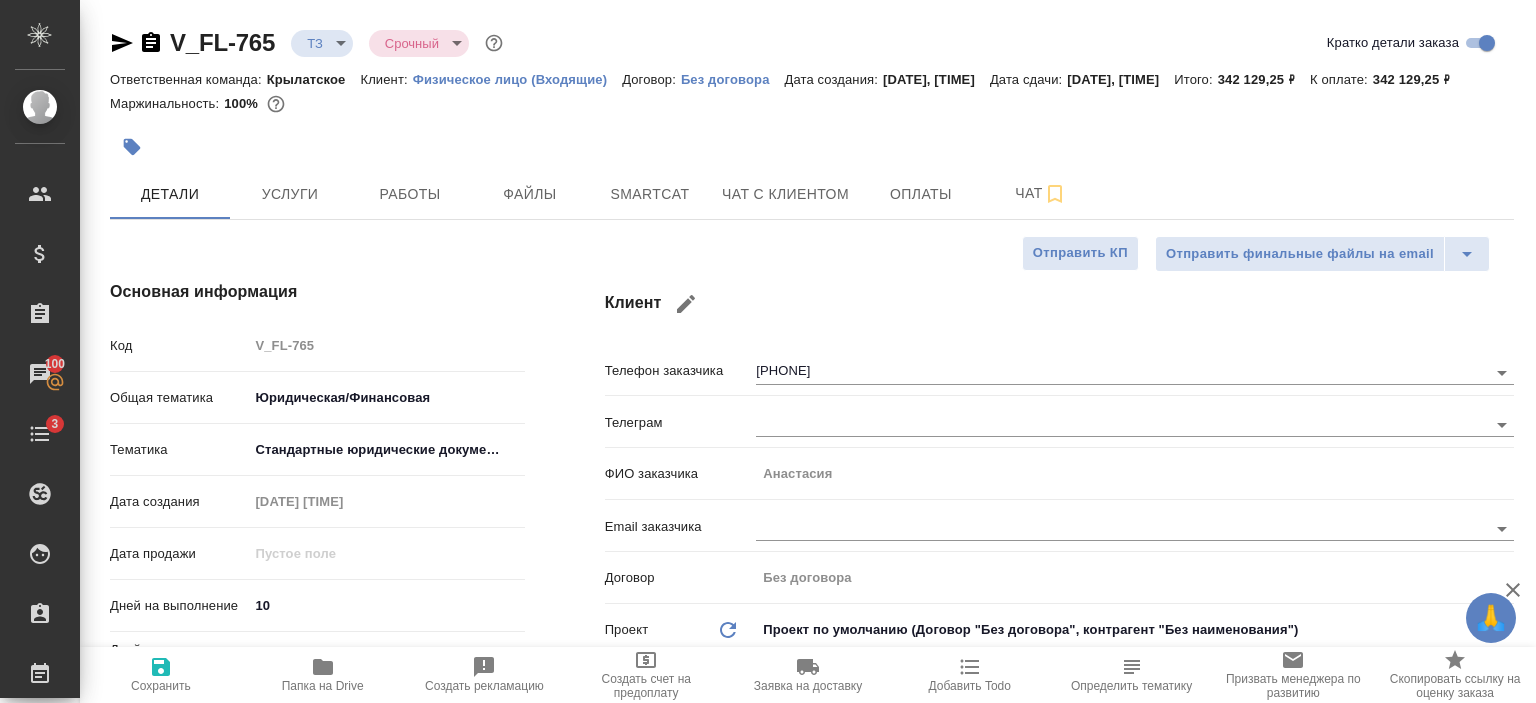 click 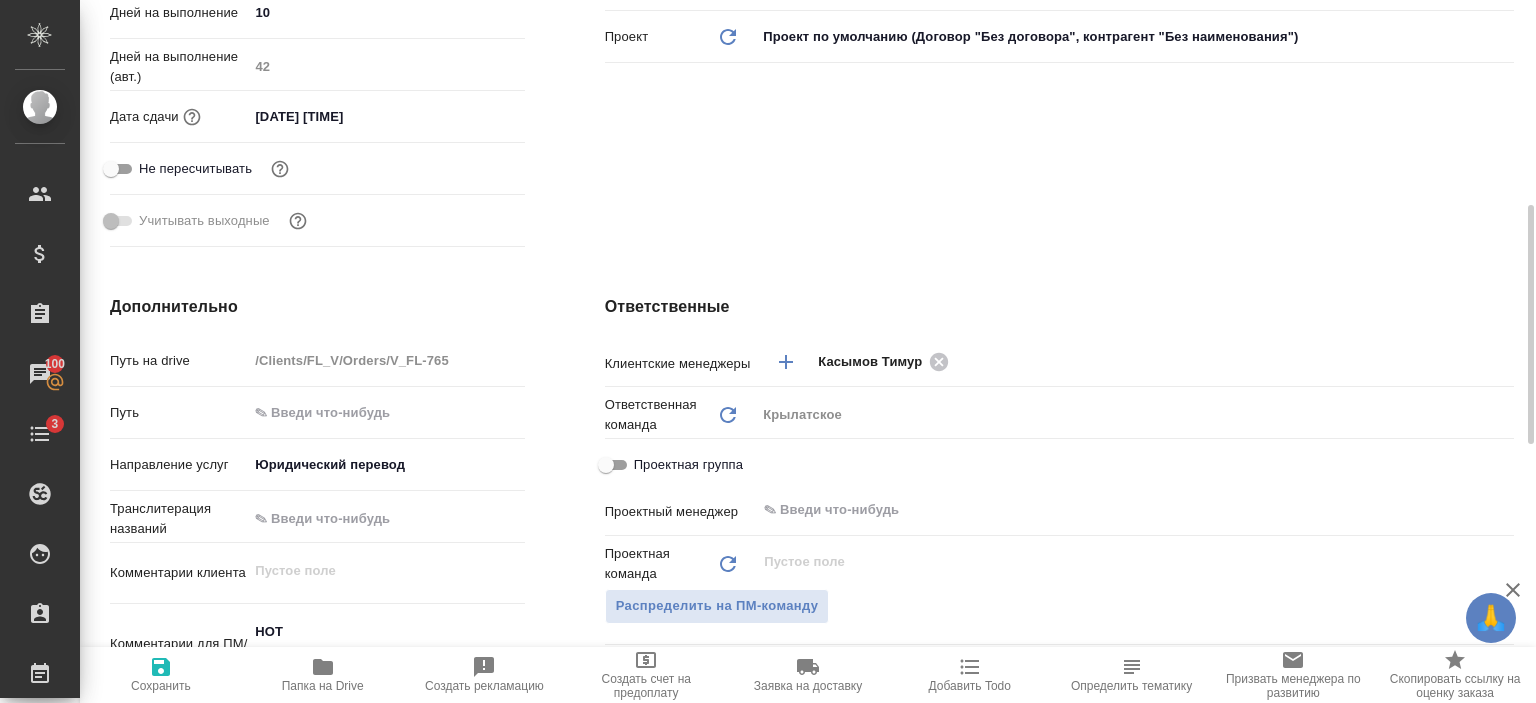 scroll, scrollTop: 596, scrollLeft: 0, axis: vertical 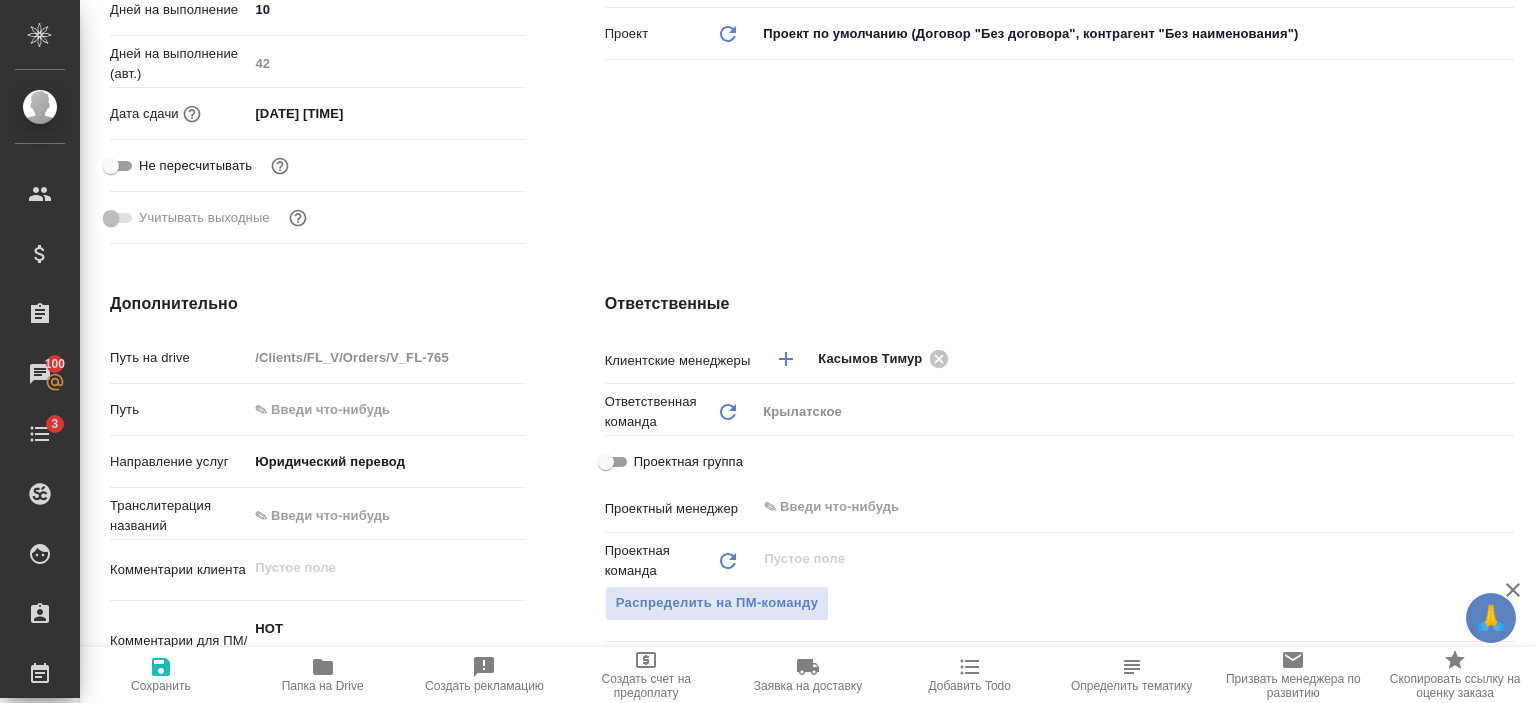 type on "x" 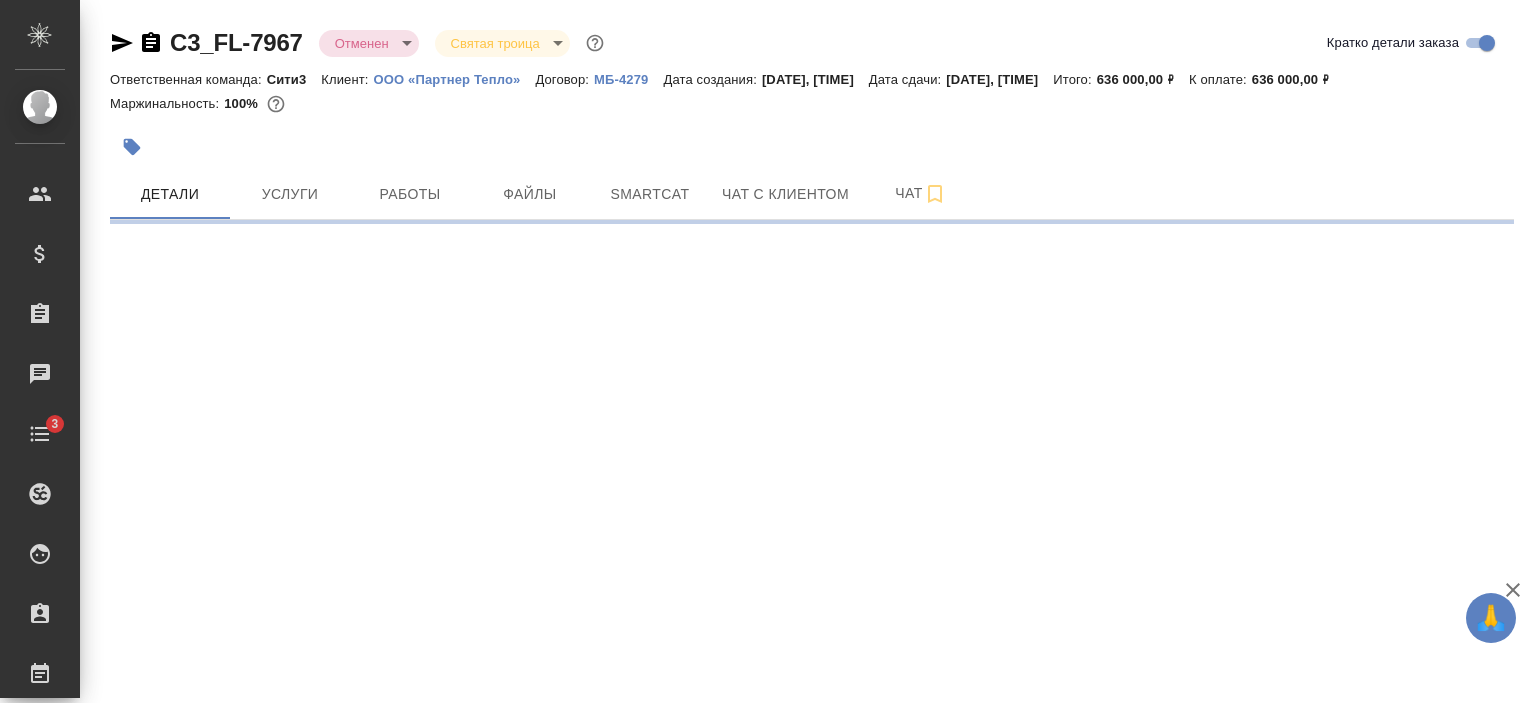 scroll, scrollTop: 0, scrollLeft: 0, axis: both 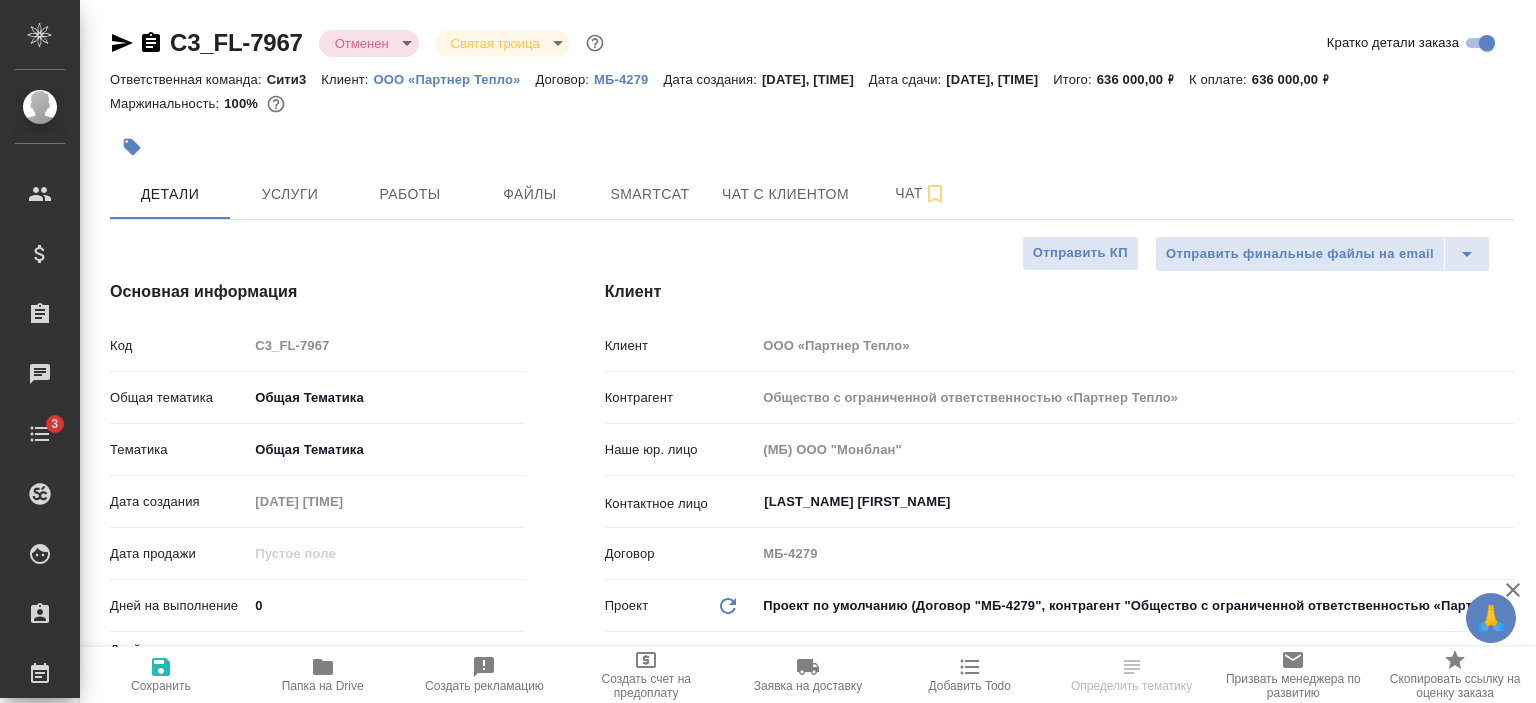 type on "x" 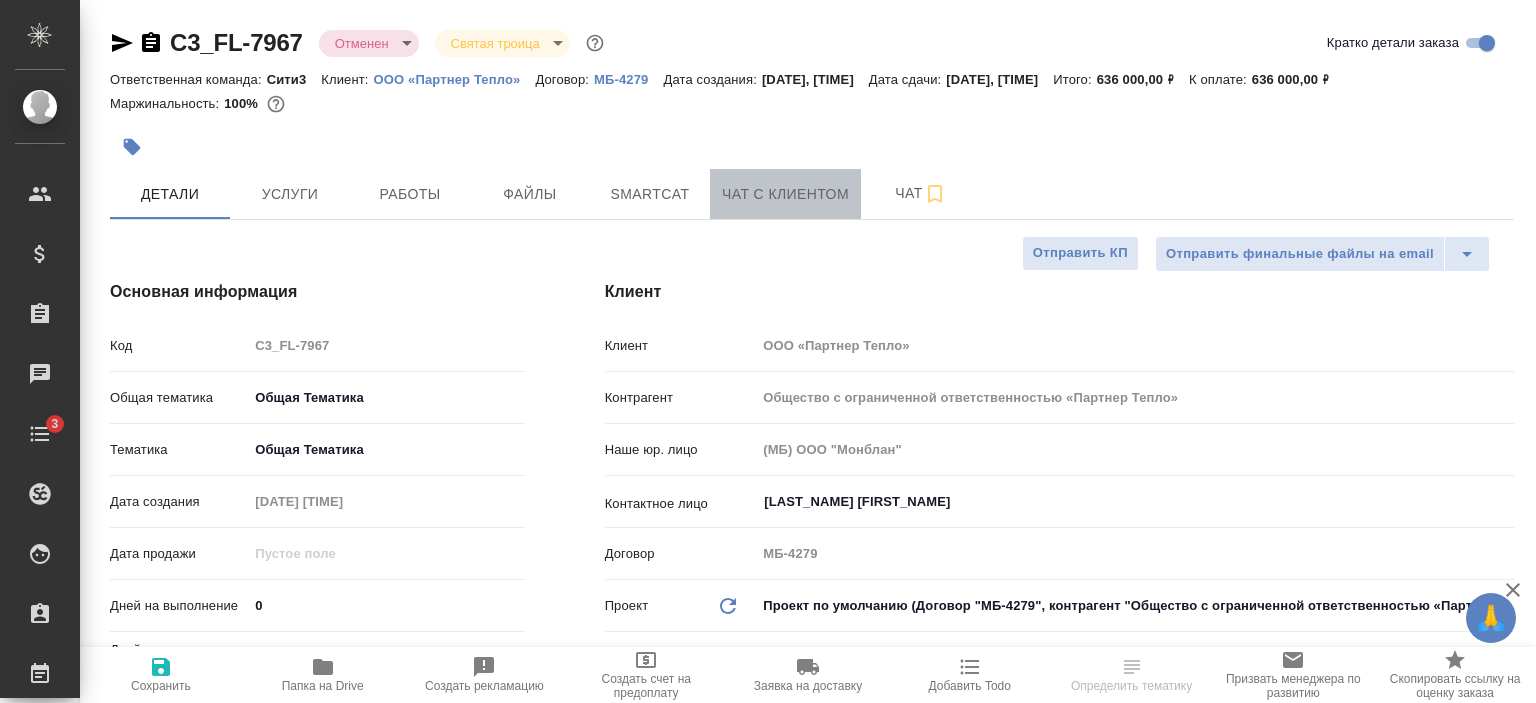 click on "Чат с клиентом" at bounding box center (785, 194) 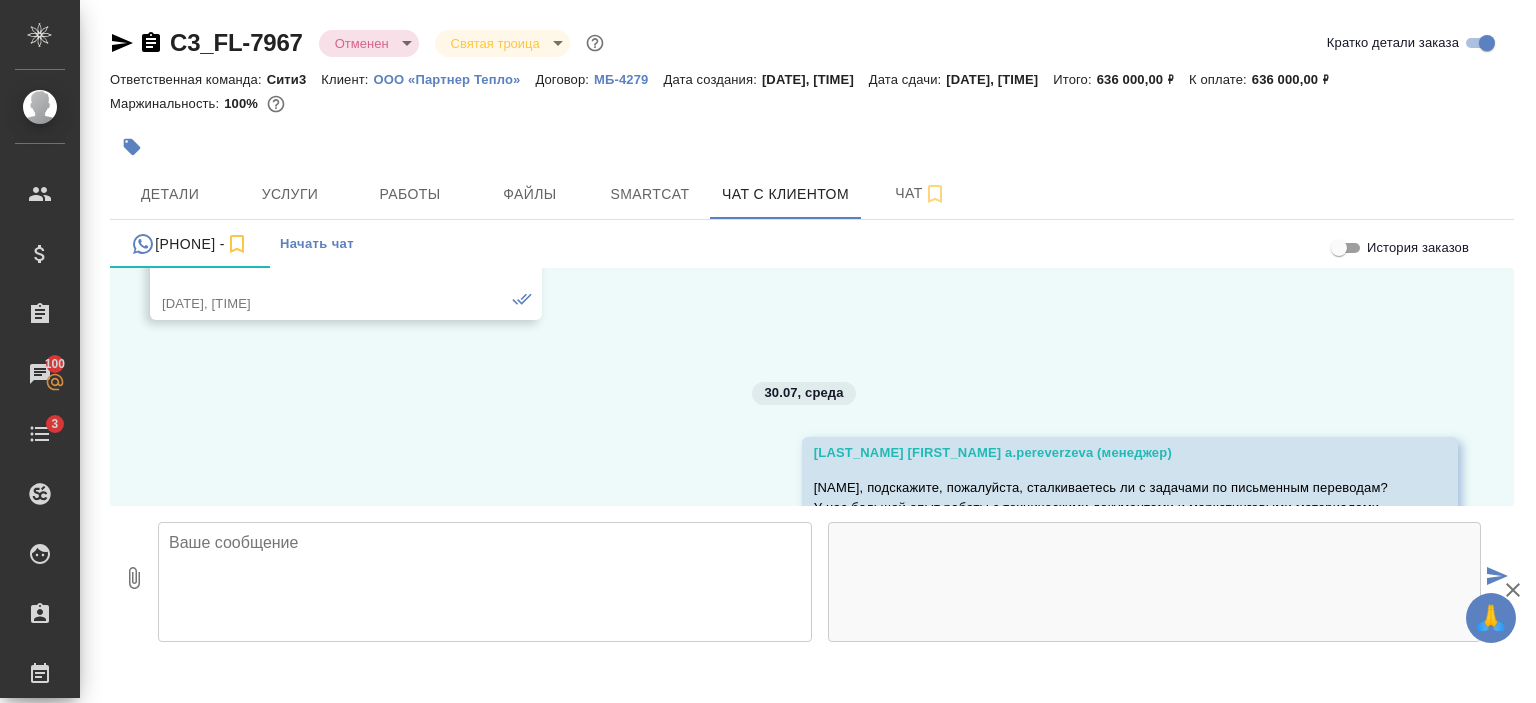 scroll, scrollTop: 5108, scrollLeft: 0, axis: vertical 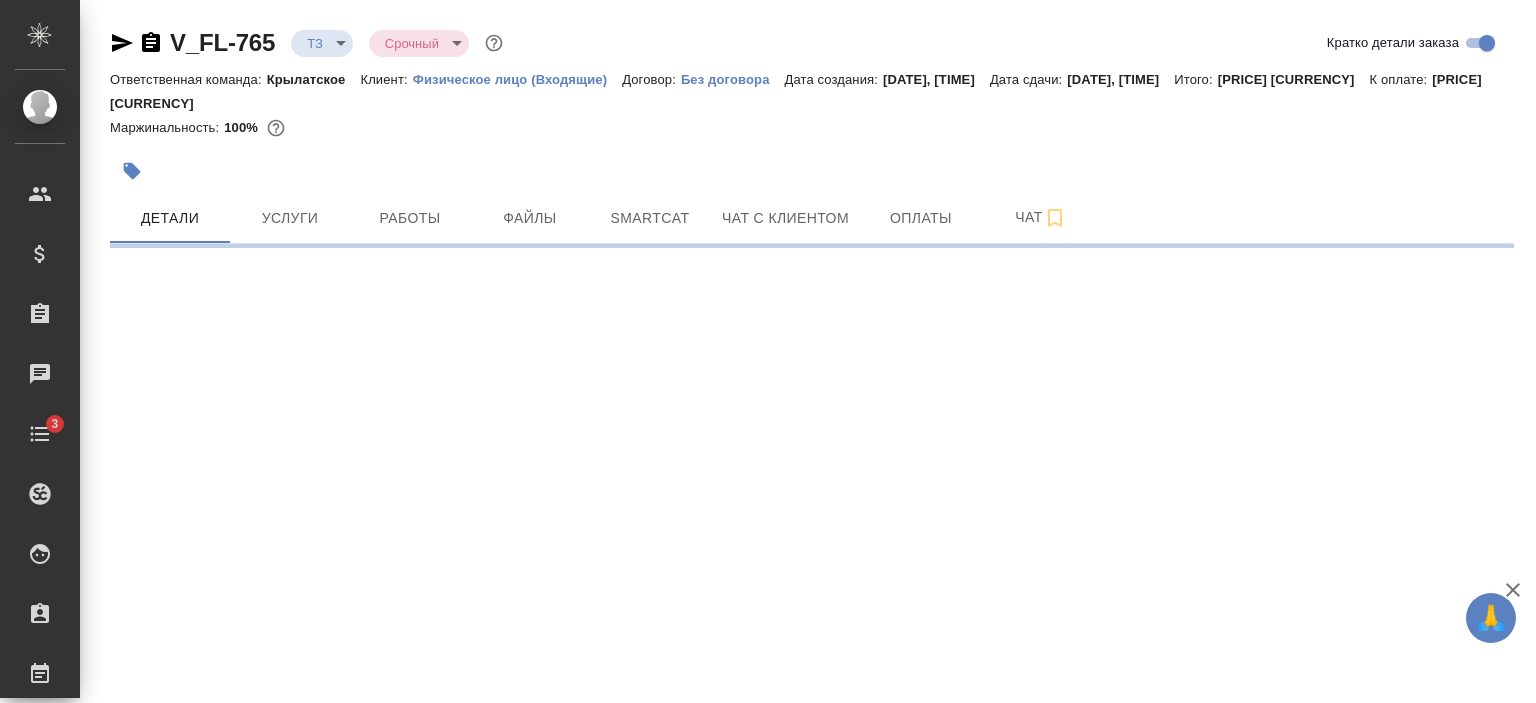 select on "RU" 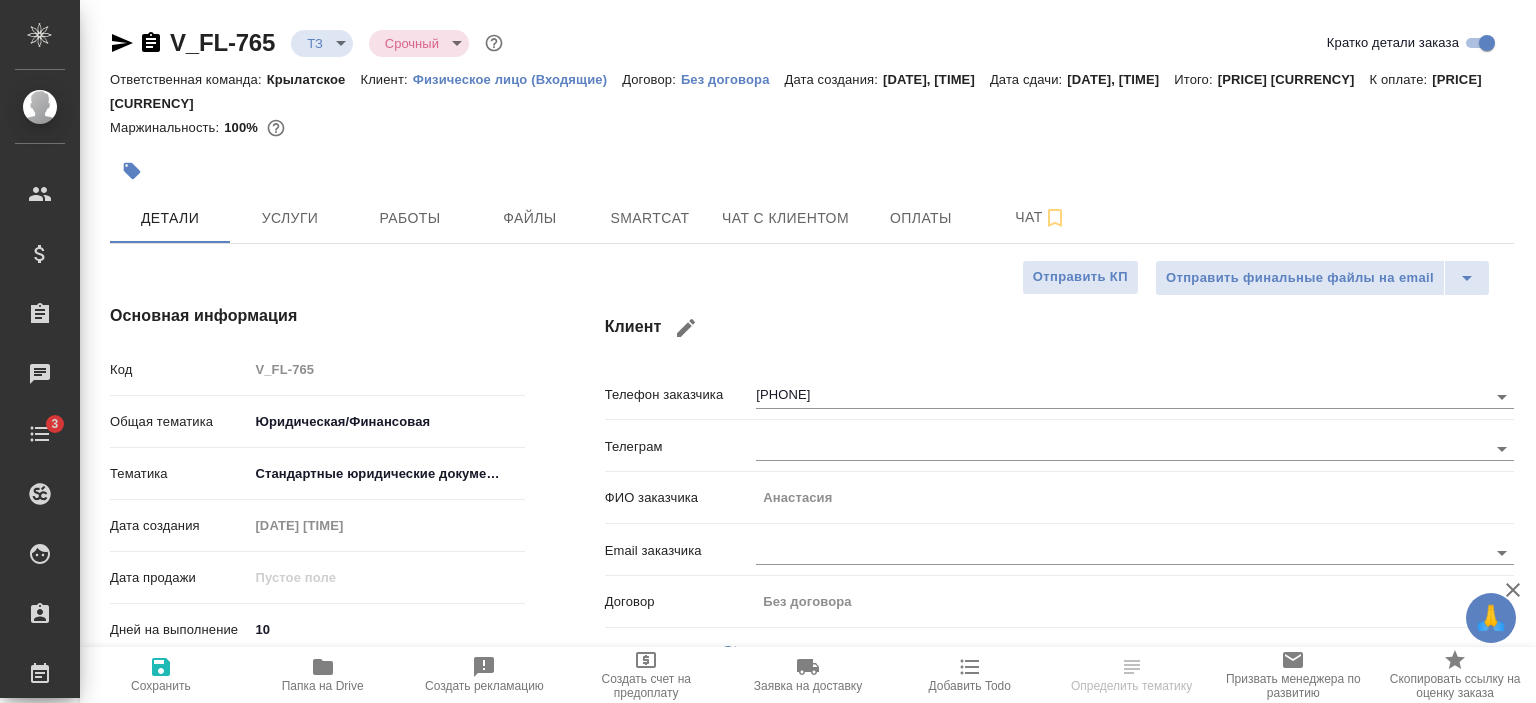 type on "x" 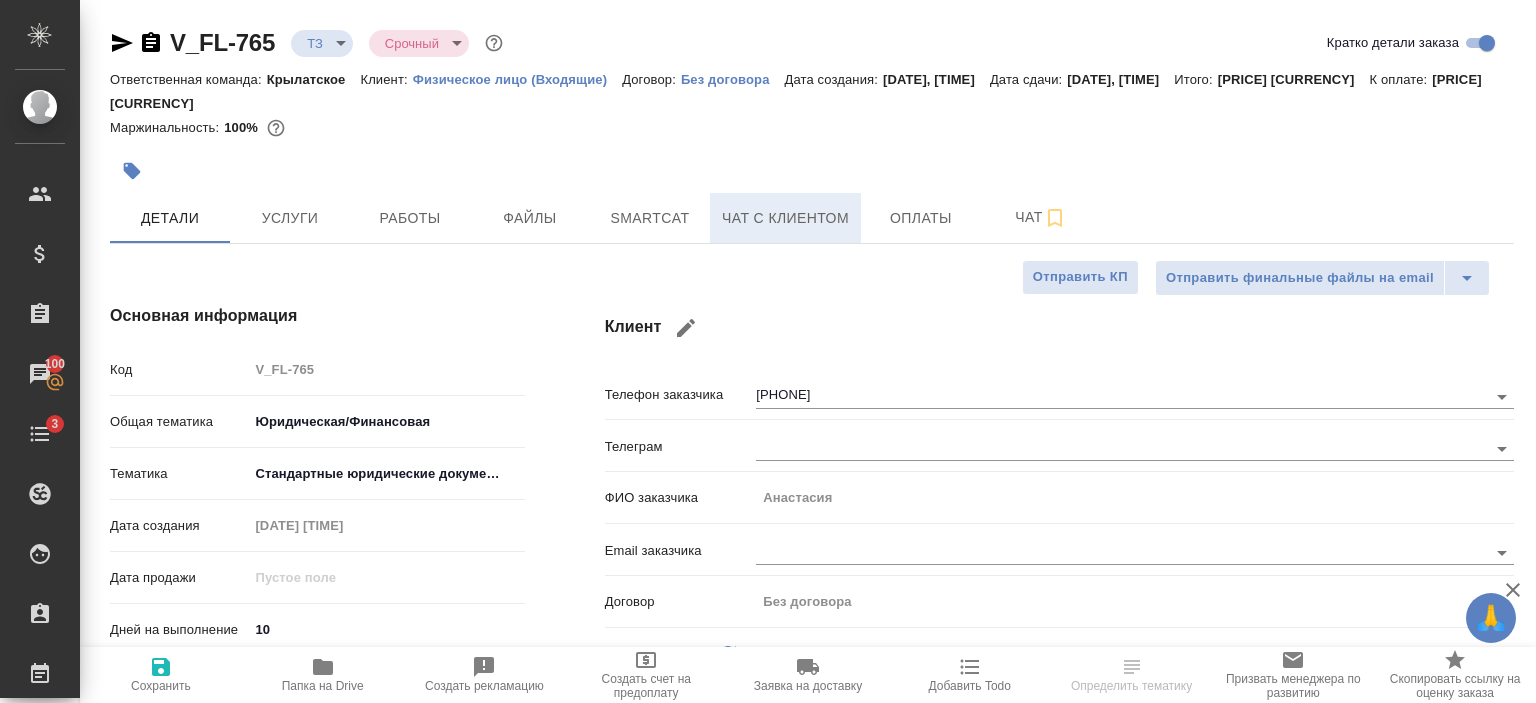 click on "Чат с клиентом" at bounding box center [785, 218] 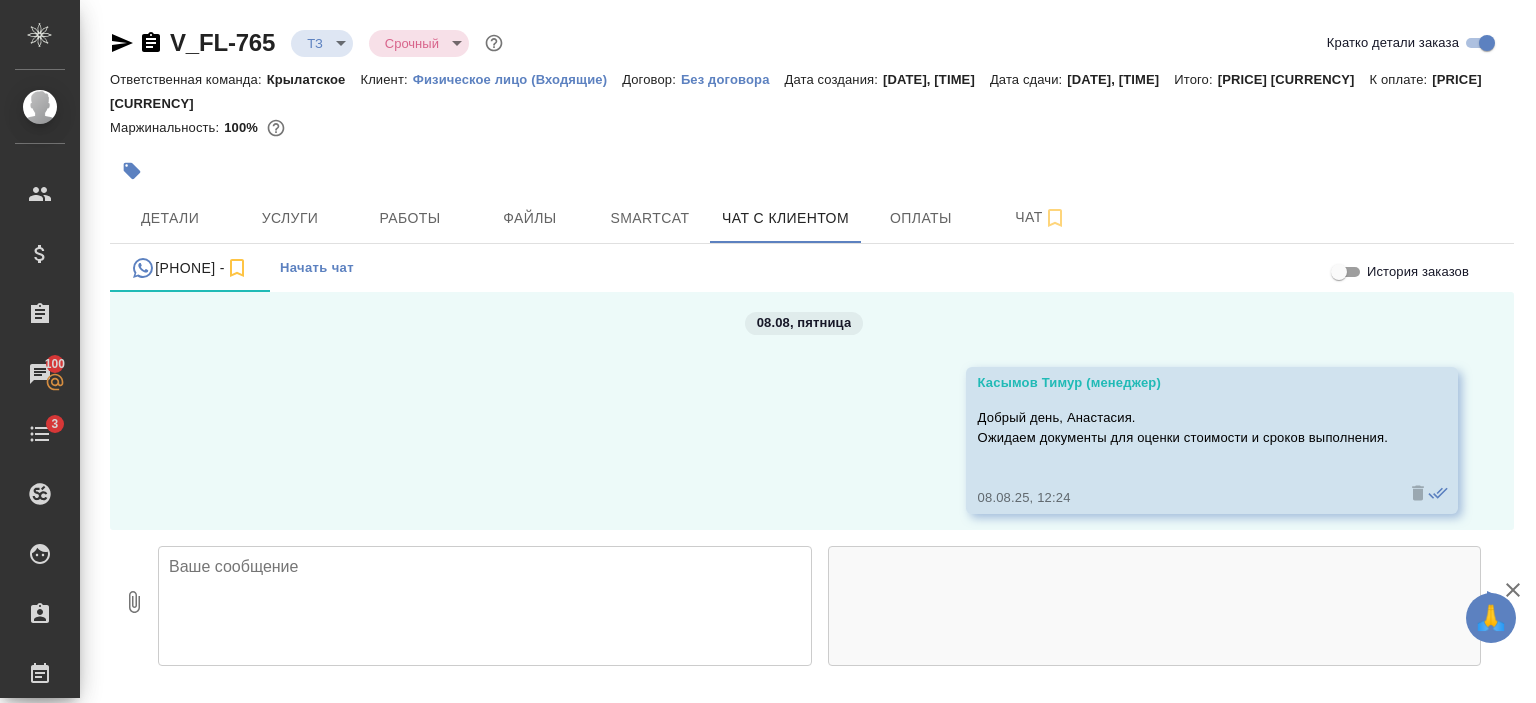 scroll, scrollTop: 0, scrollLeft: 0, axis: both 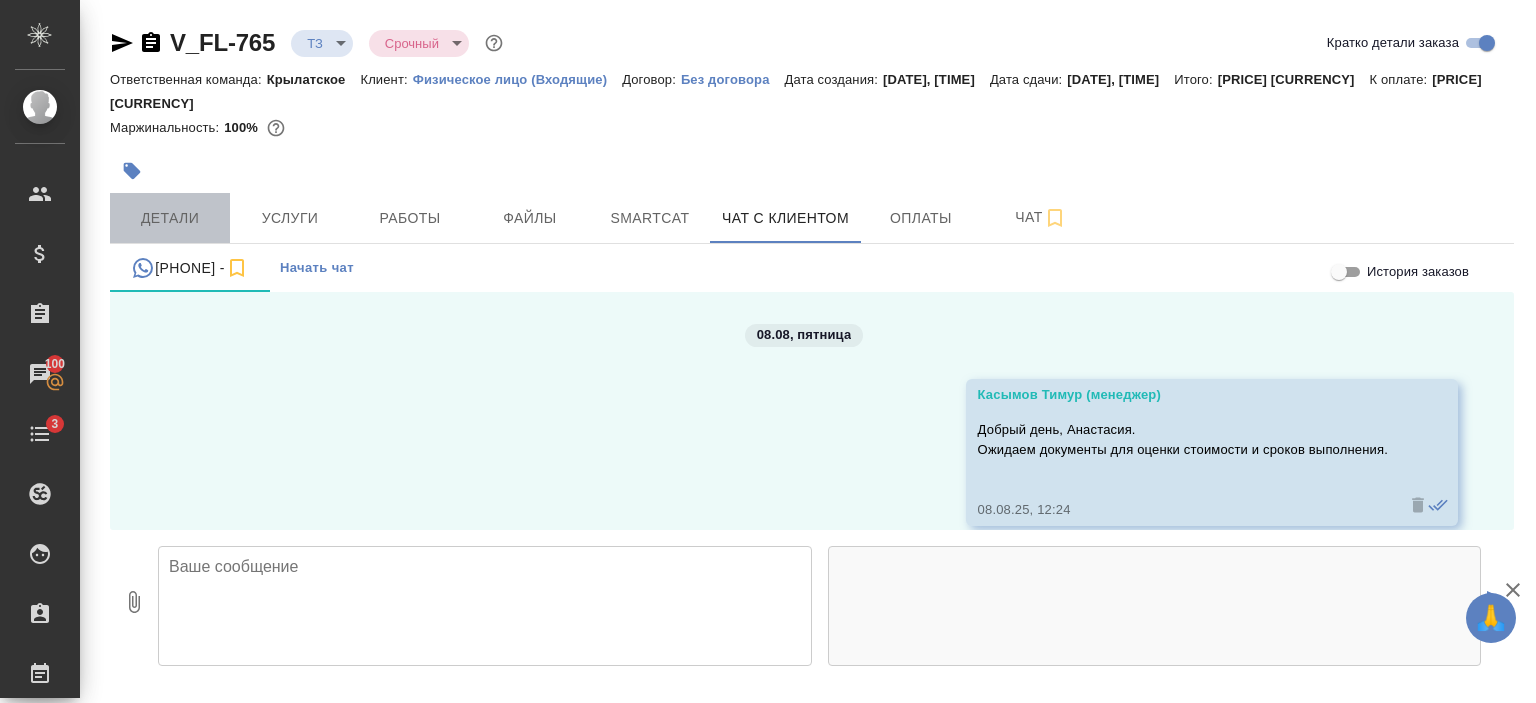 click on "Детали" at bounding box center (170, 218) 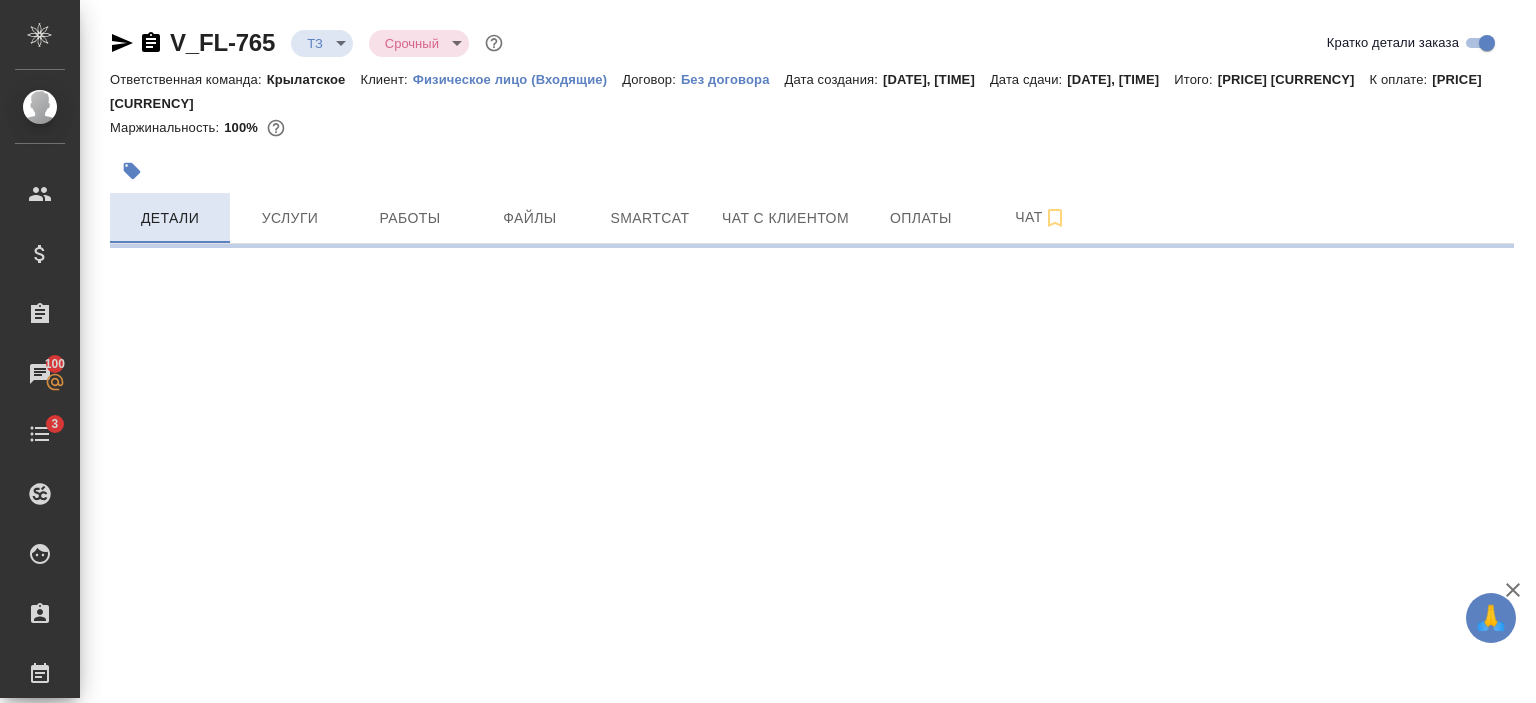 select on "RU" 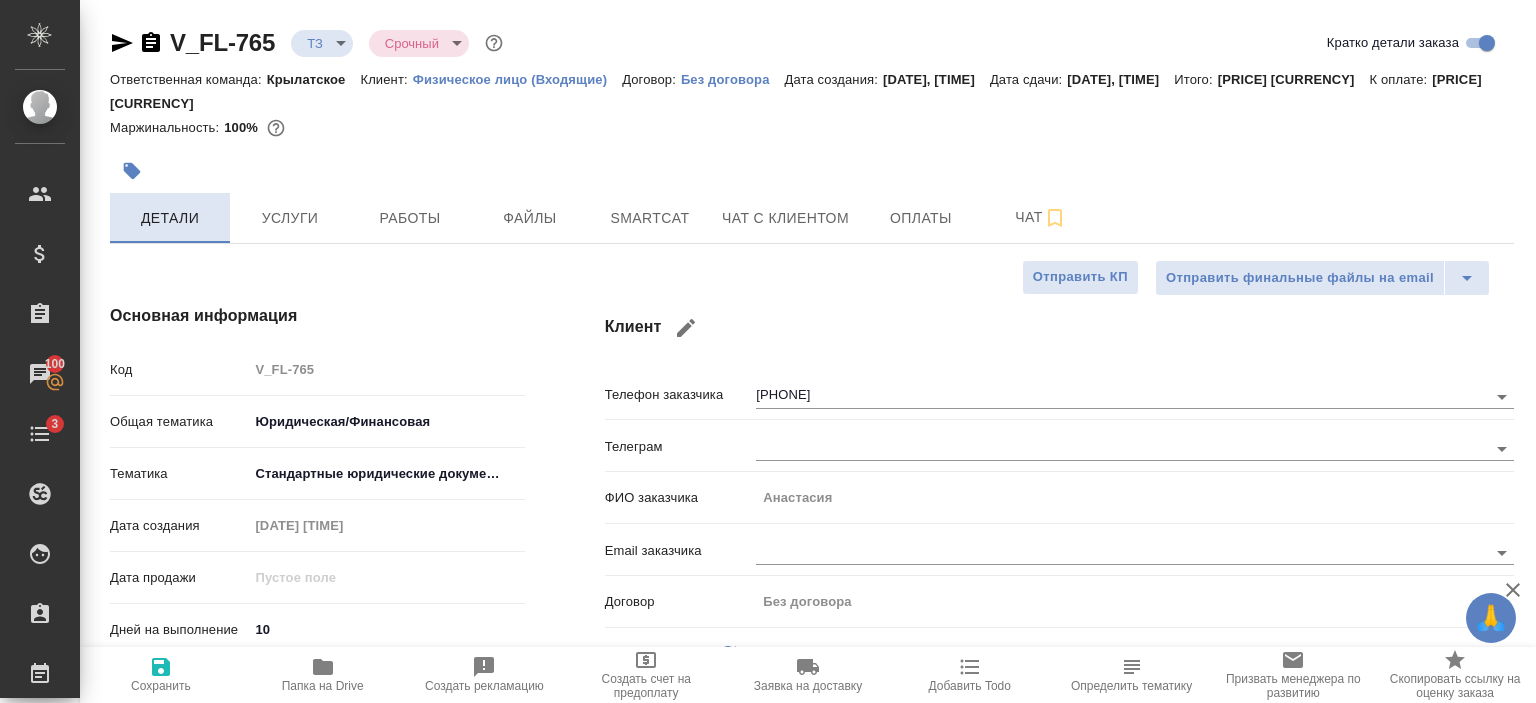 type on "x" 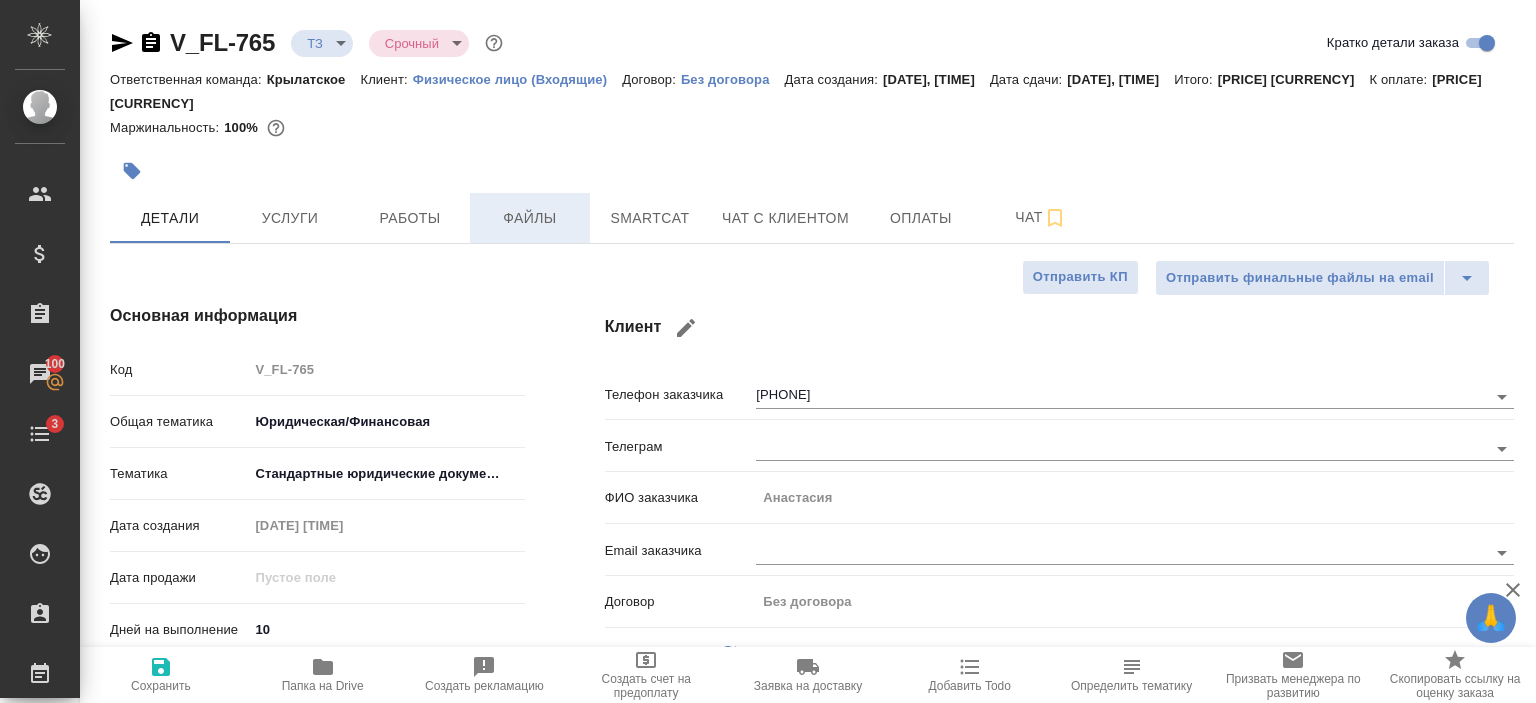 click on "Файлы" at bounding box center (530, 218) 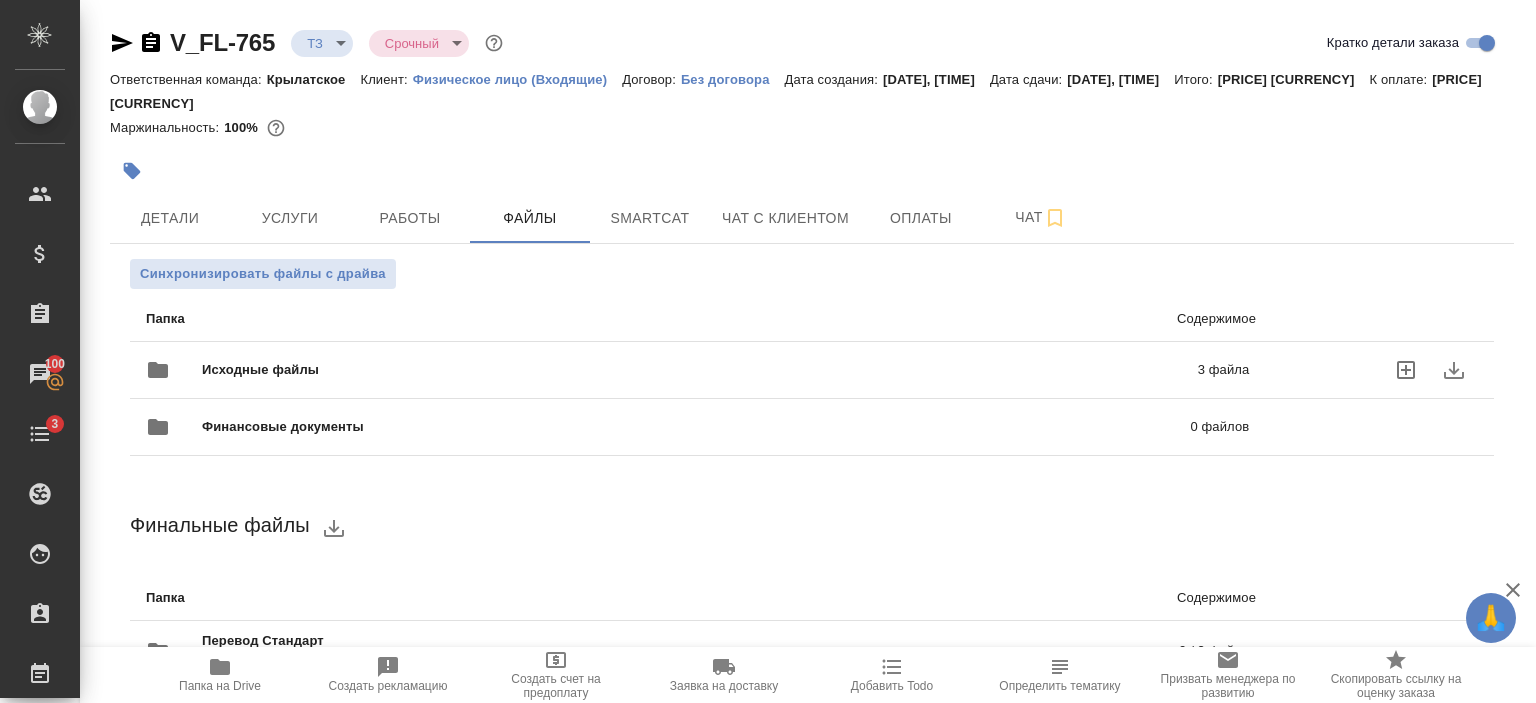 click on "Исходные файлы" at bounding box center [480, 370] 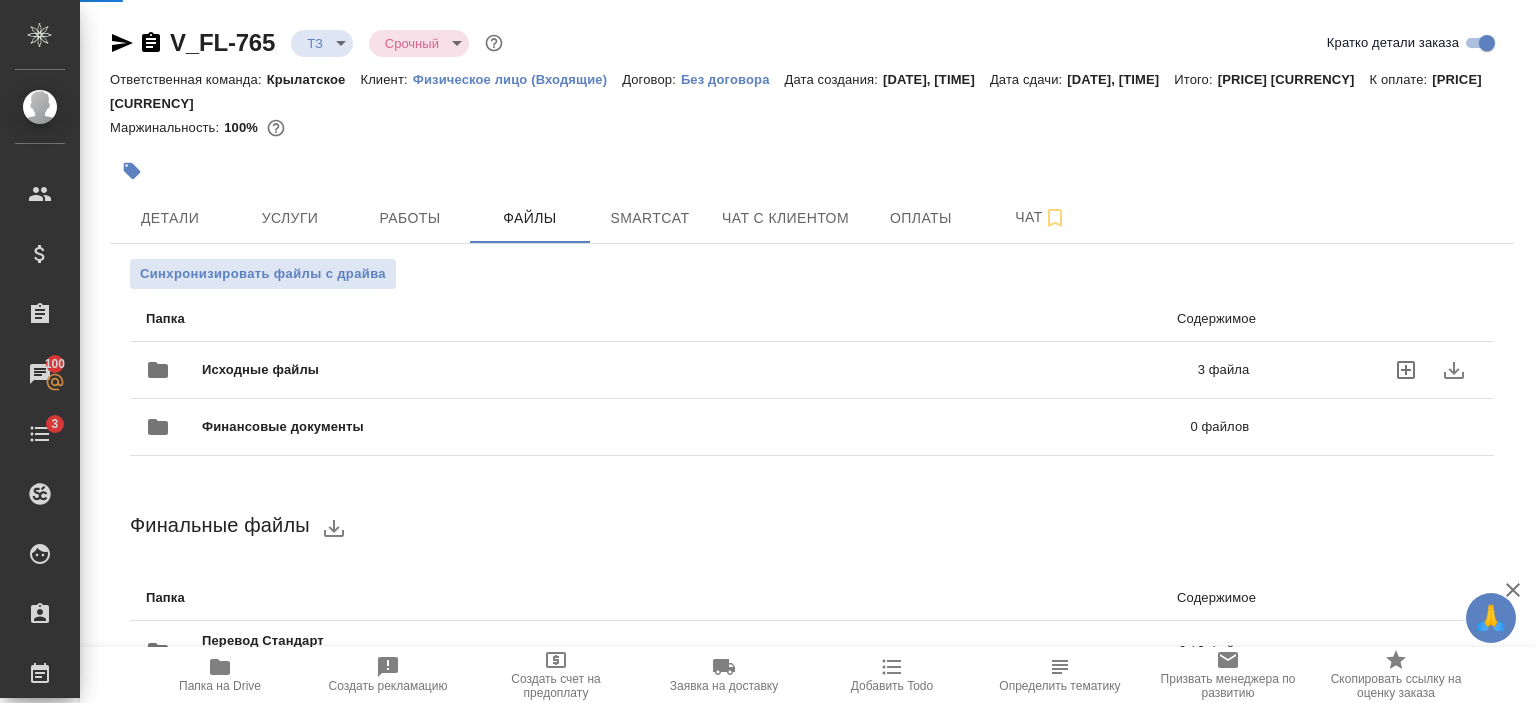 click on "Исходные файлы" at bounding box center (480, 370) 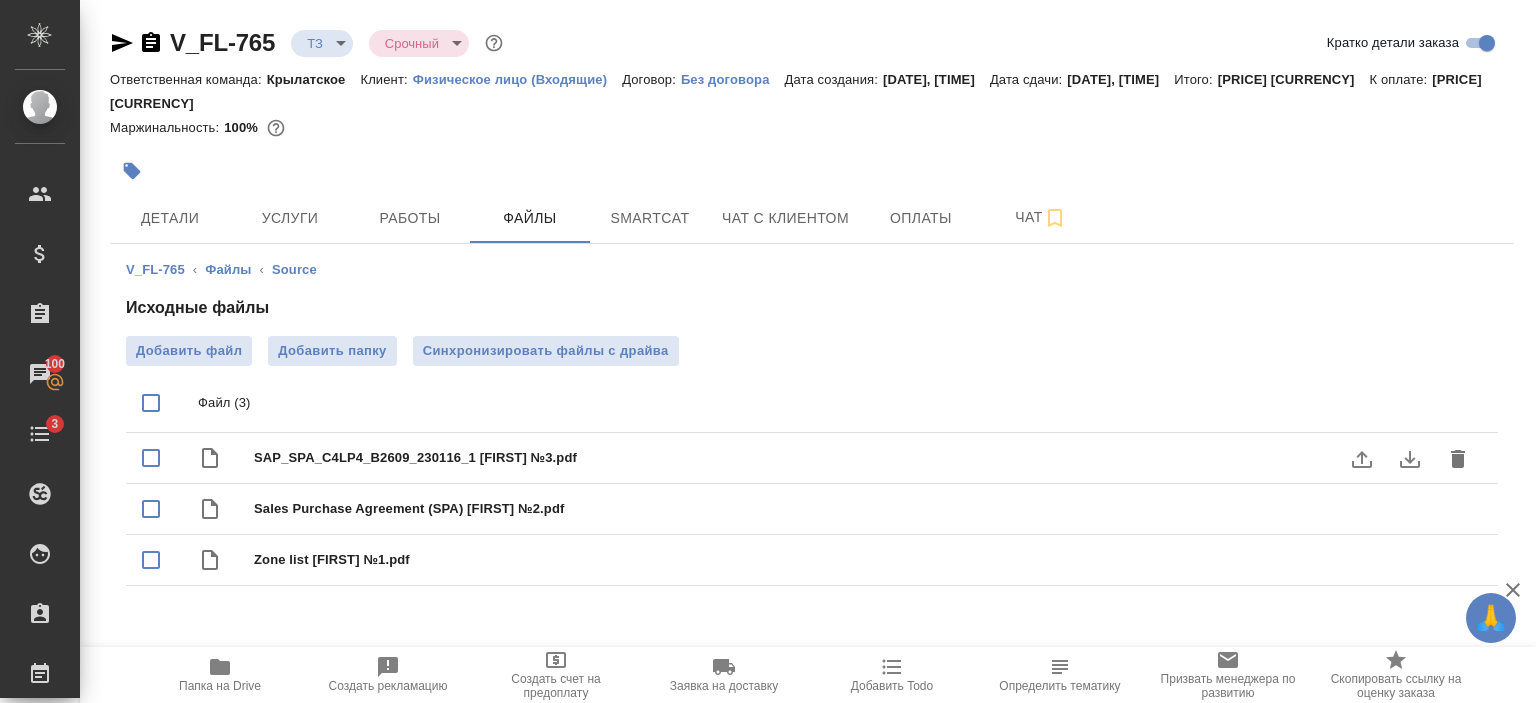 click on "SAP_SPA_C4LP4_B2609_230116_1 [FIRST] №3.pdf" at bounding box center (852, 458) 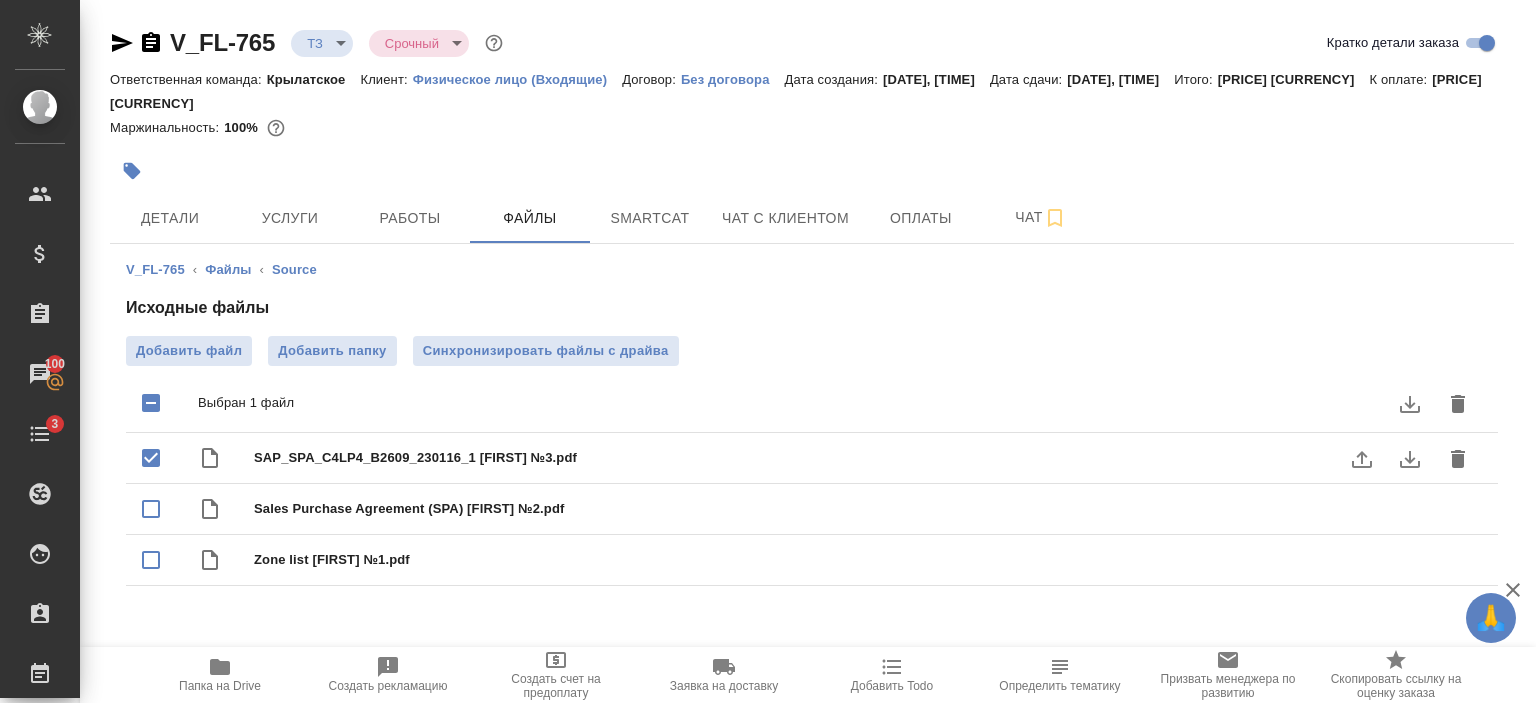 click on "SAP_SPA_C4LP4_B2609_230116_1 [FIRST] №3.pdf" at bounding box center (852, 458) 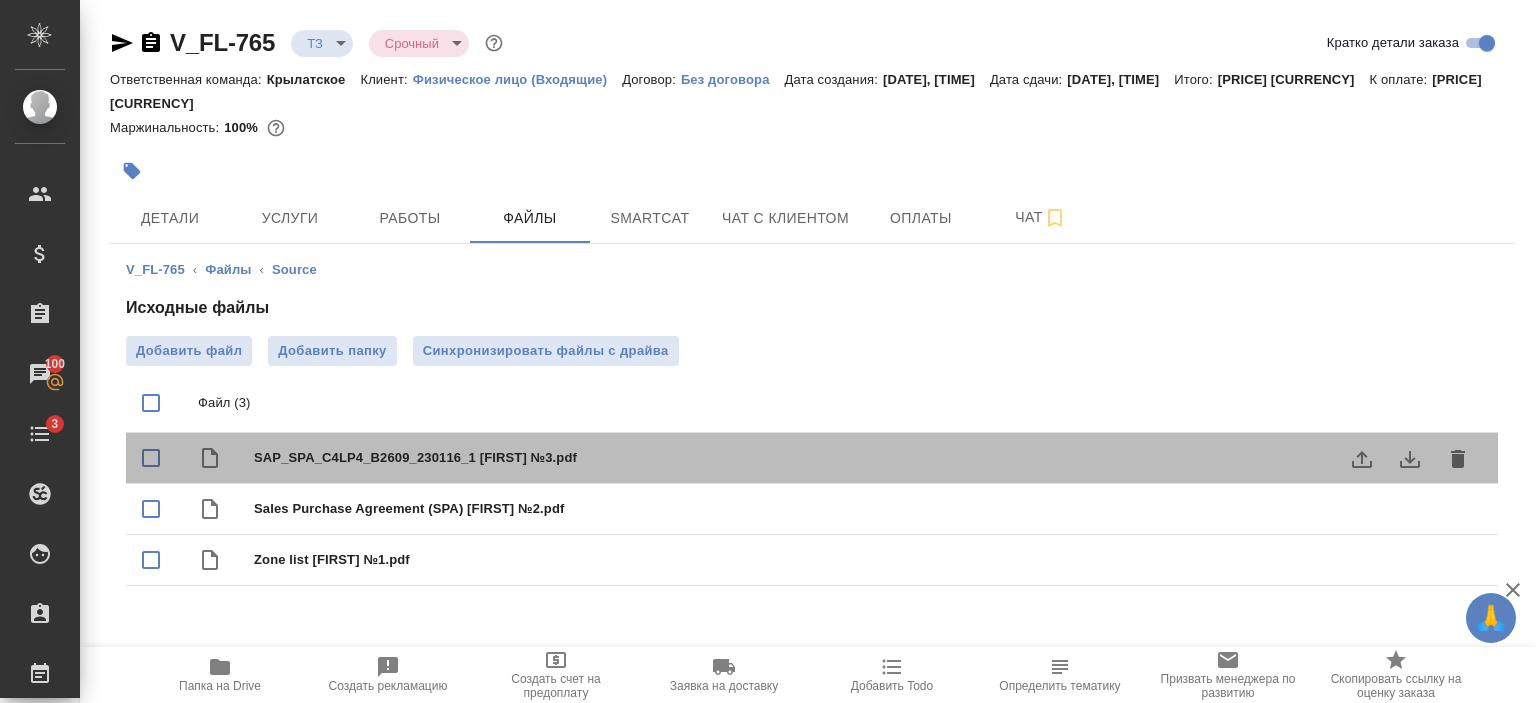 click on "SAP_SPA_C4LP4_B2609_230116_1 [FIRST] №3.pdf" at bounding box center (852, 458) 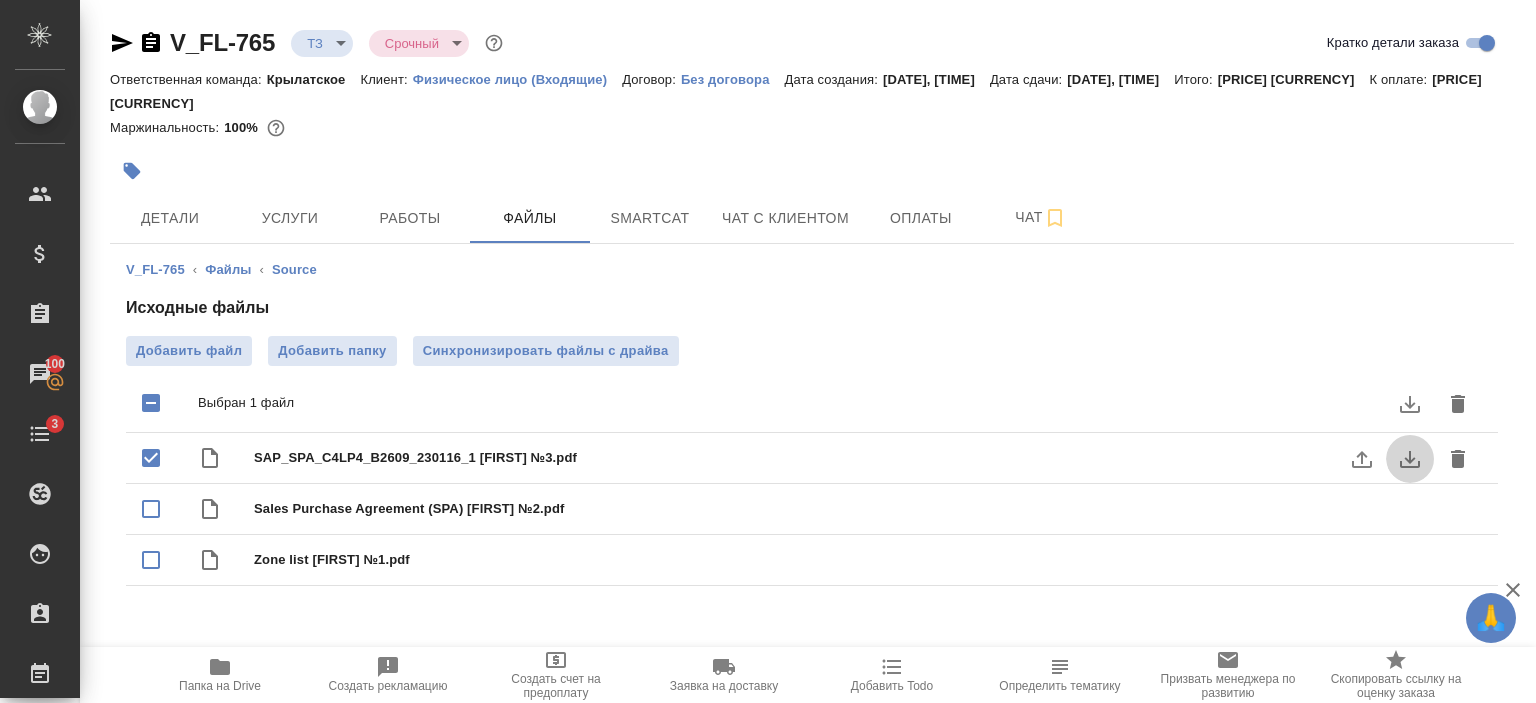 click 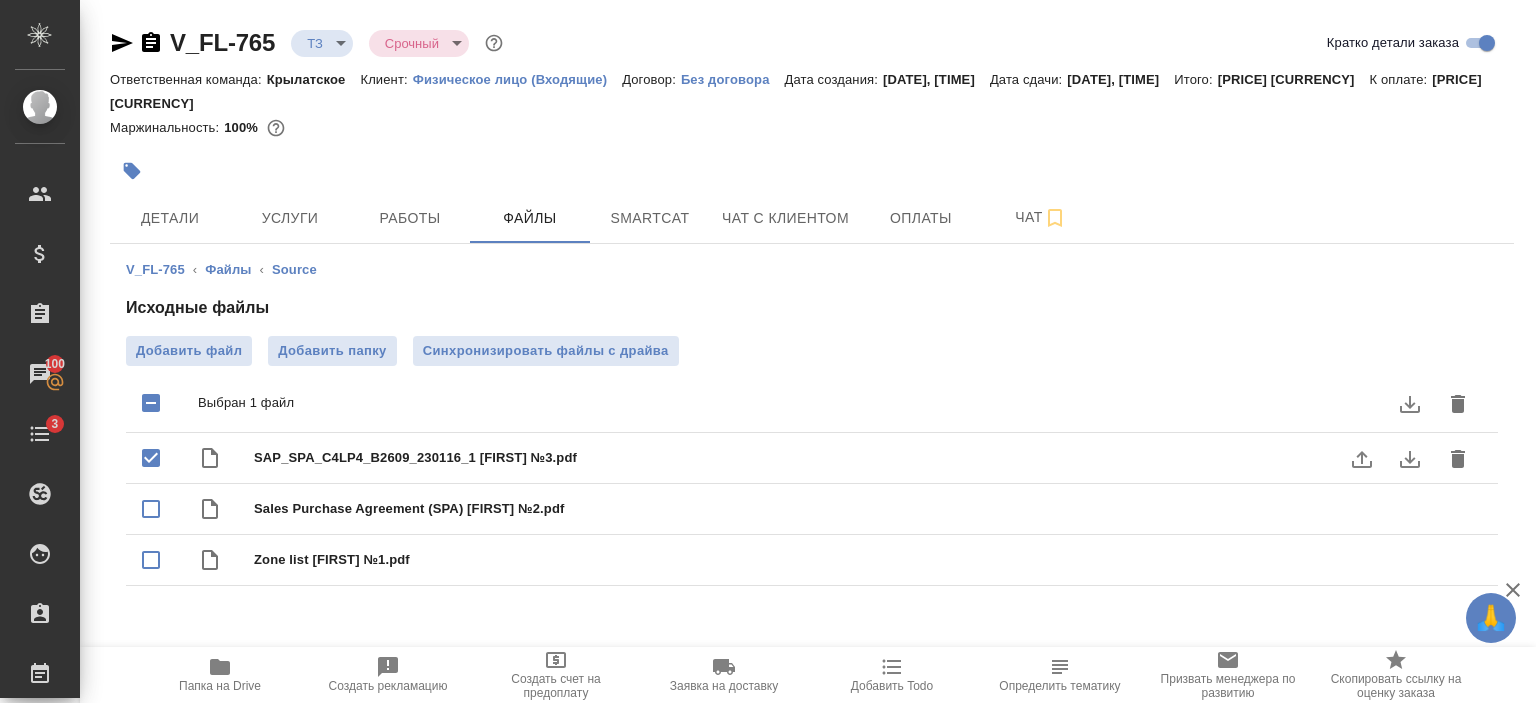 click 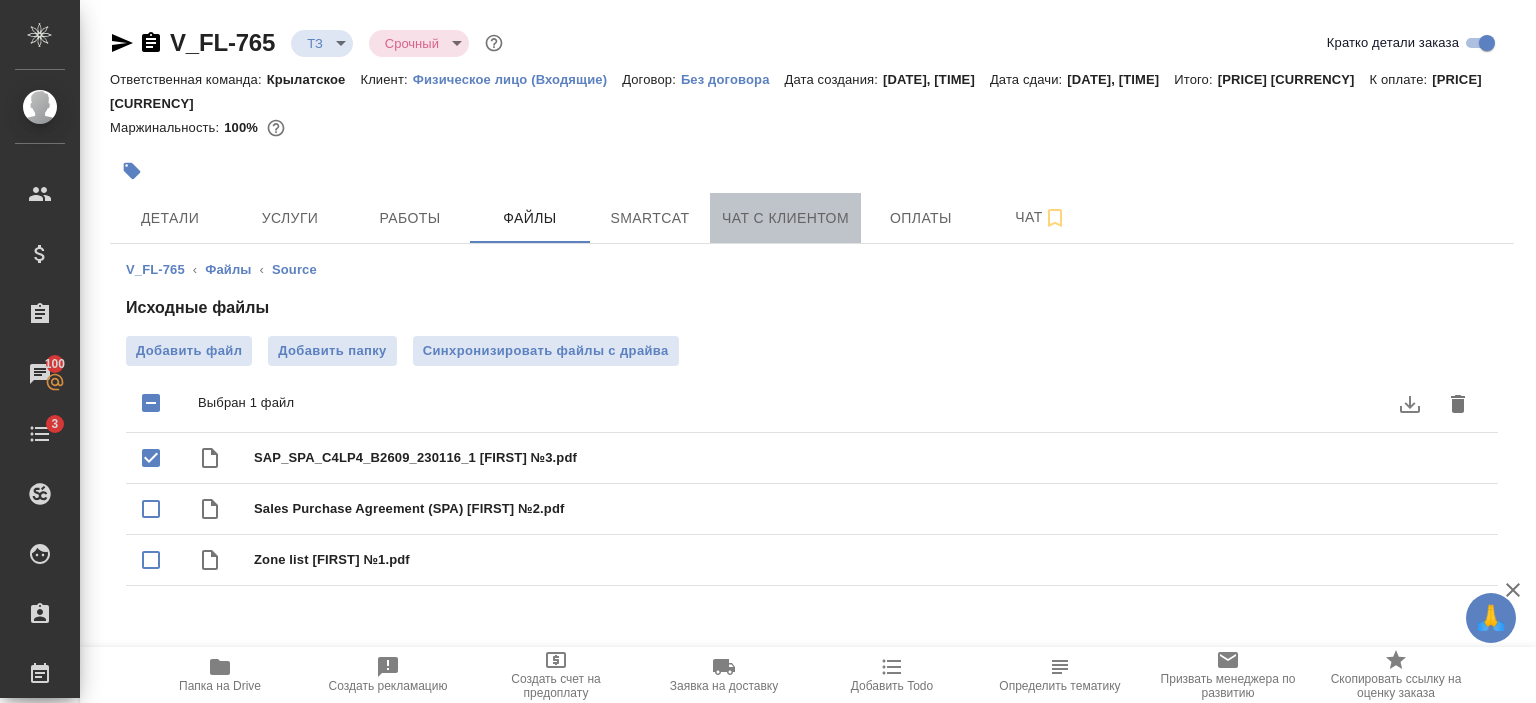 click on "Чат с клиентом" at bounding box center [785, 218] 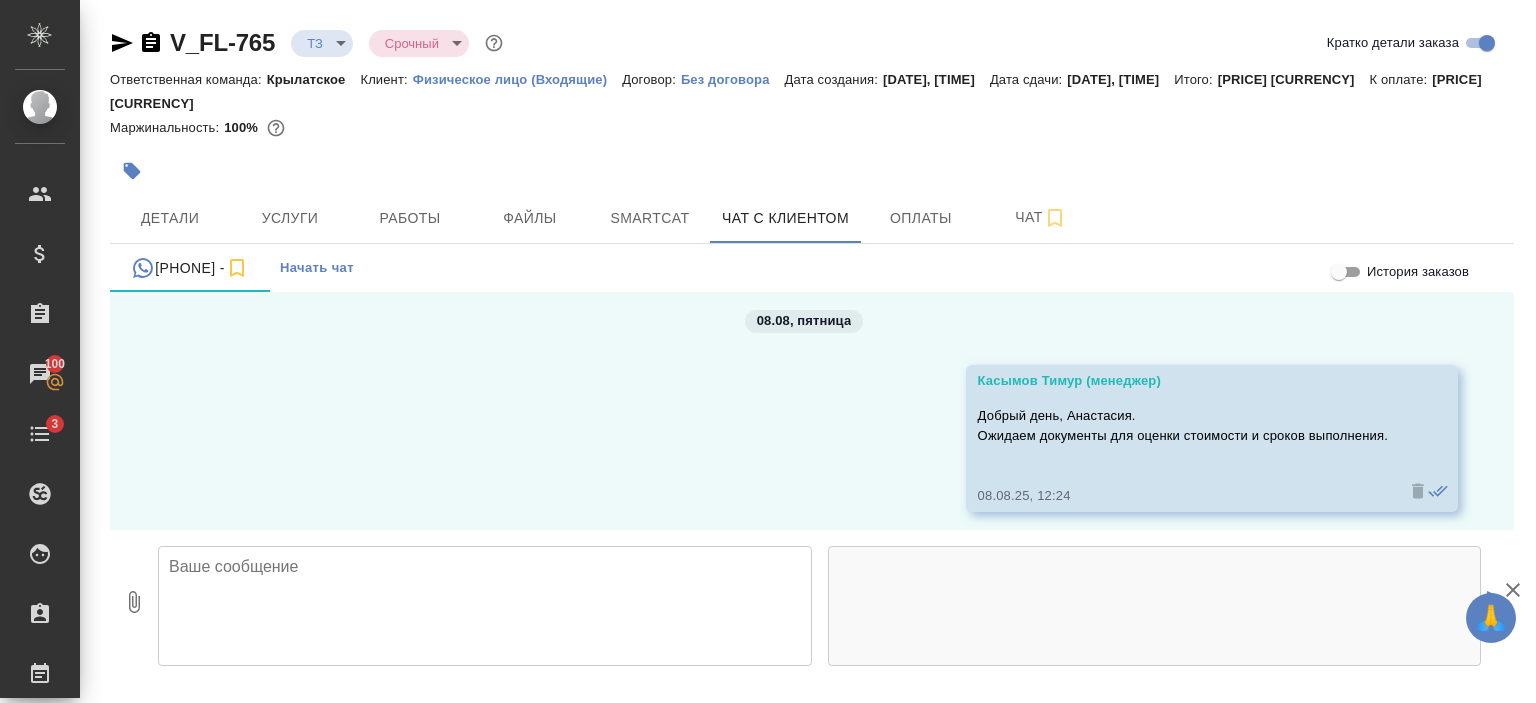 scroll, scrollTop: 0, scrollLeft: 0, axis: both 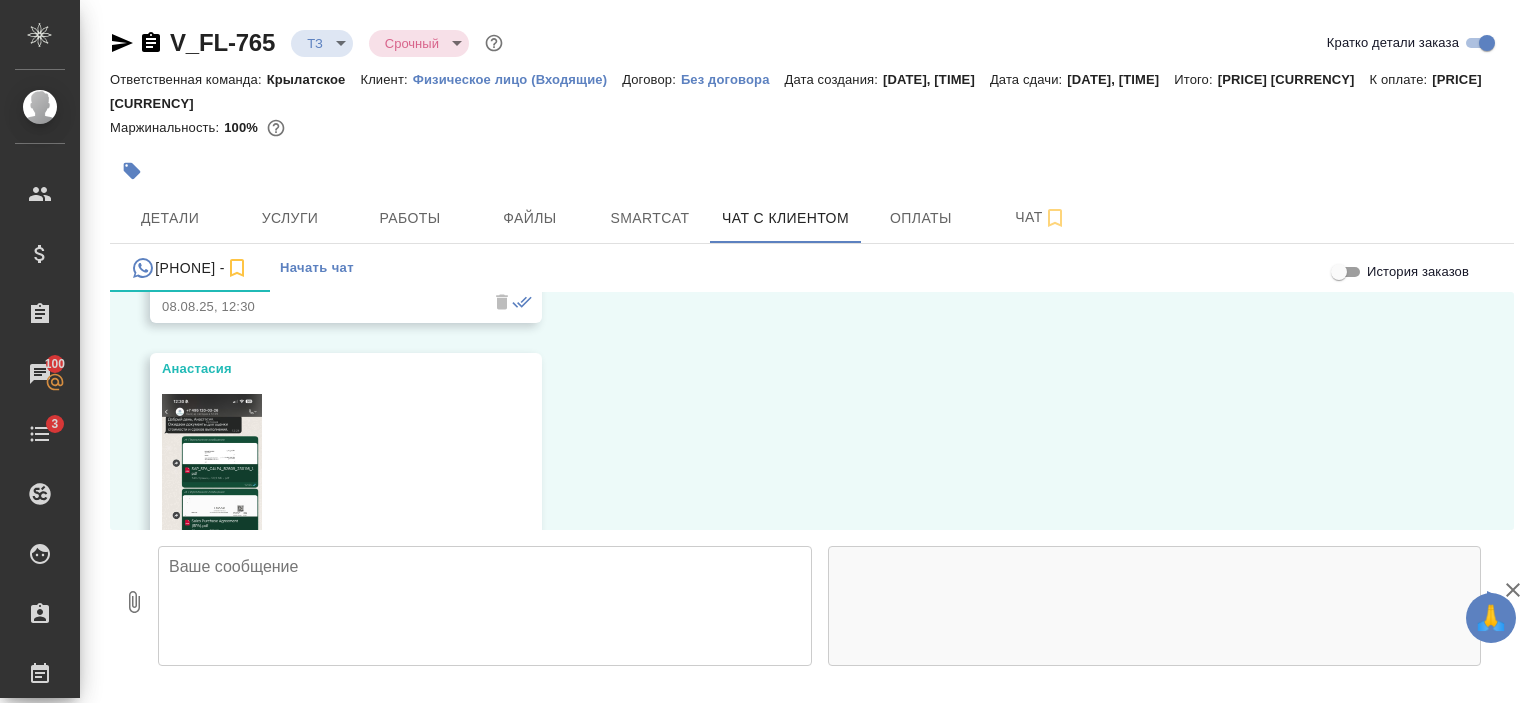 click at bounding box center [485, 606] 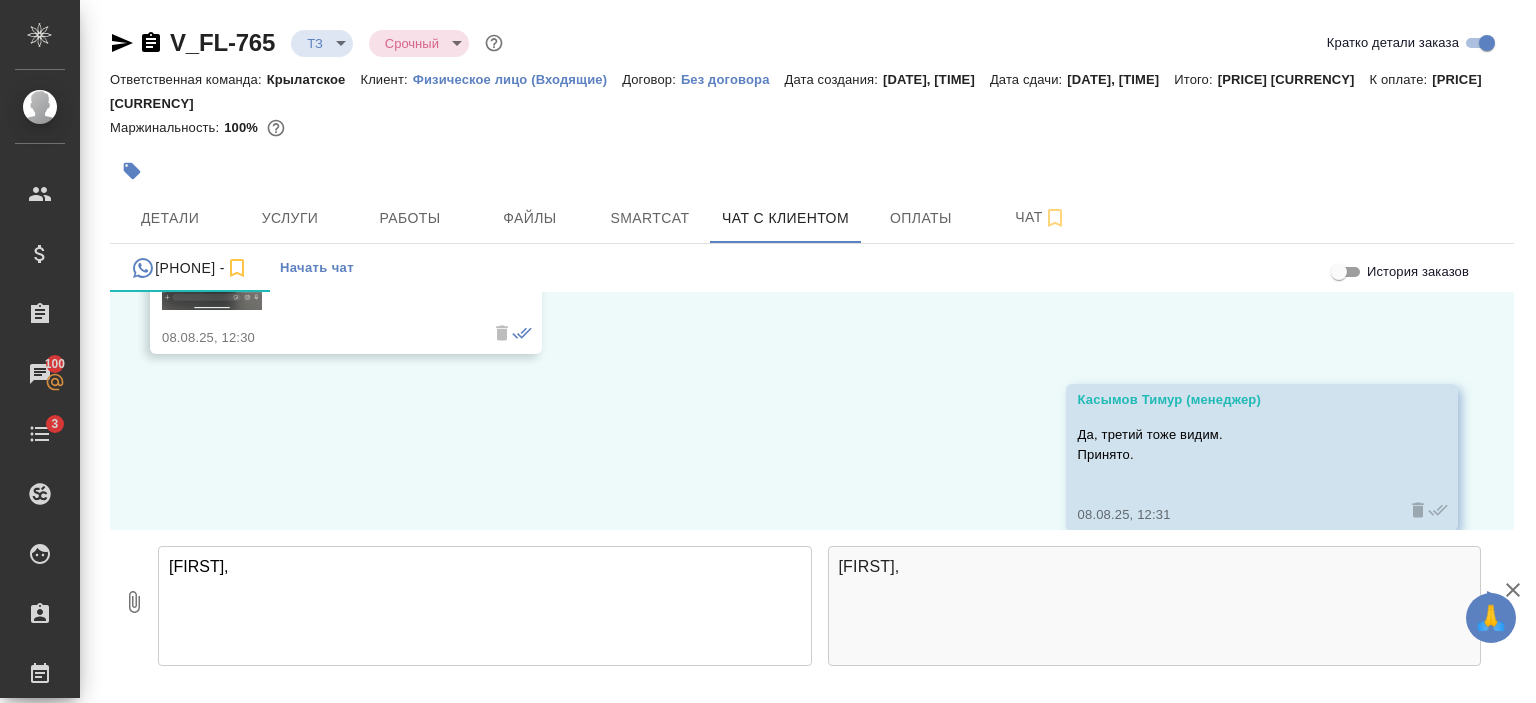 scroll, scrollTop: 1340, scrollLeft: 0, axis: vertical 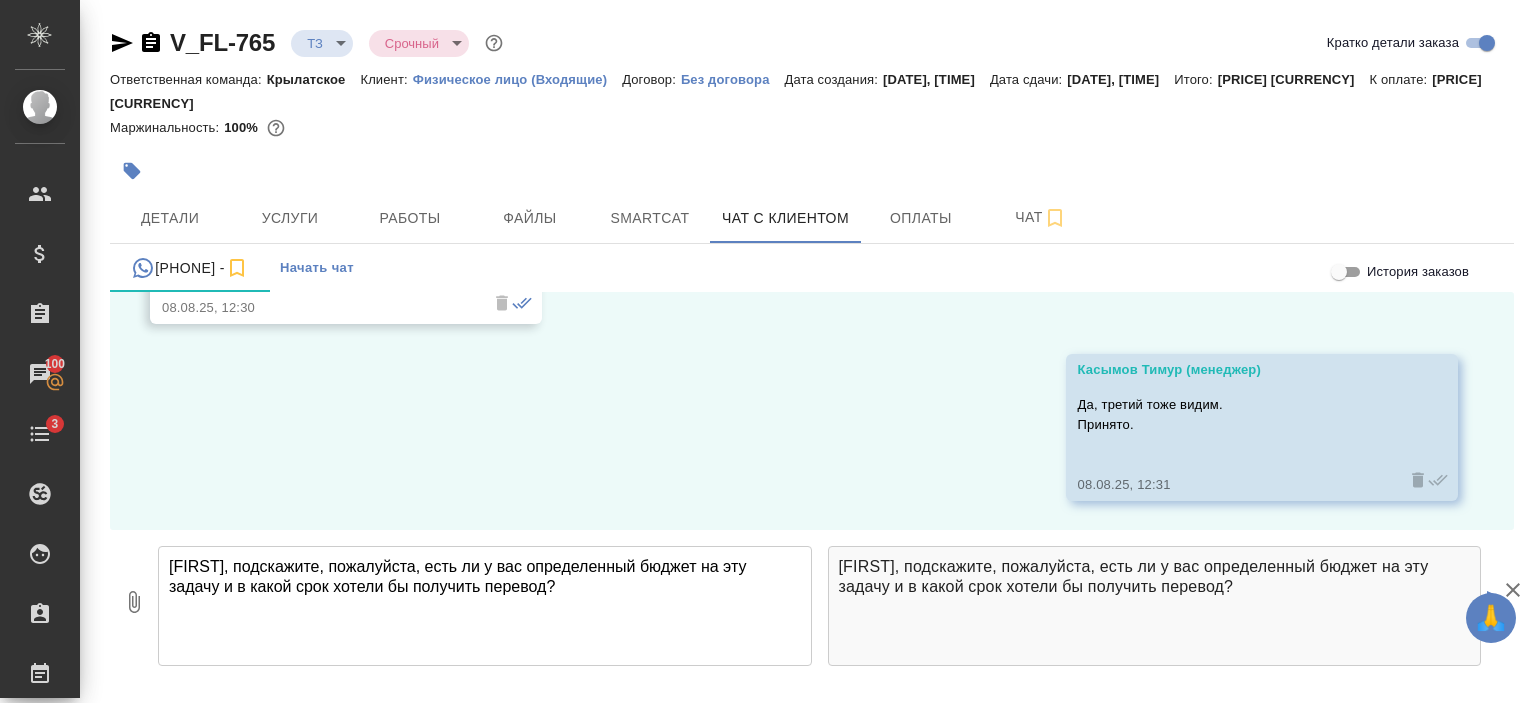 type on "[FIRST], подскажите, пожалуйста, есть ли у вас определенный бюджет на эту задачу и в какой срок хотели бы получить перевод?" 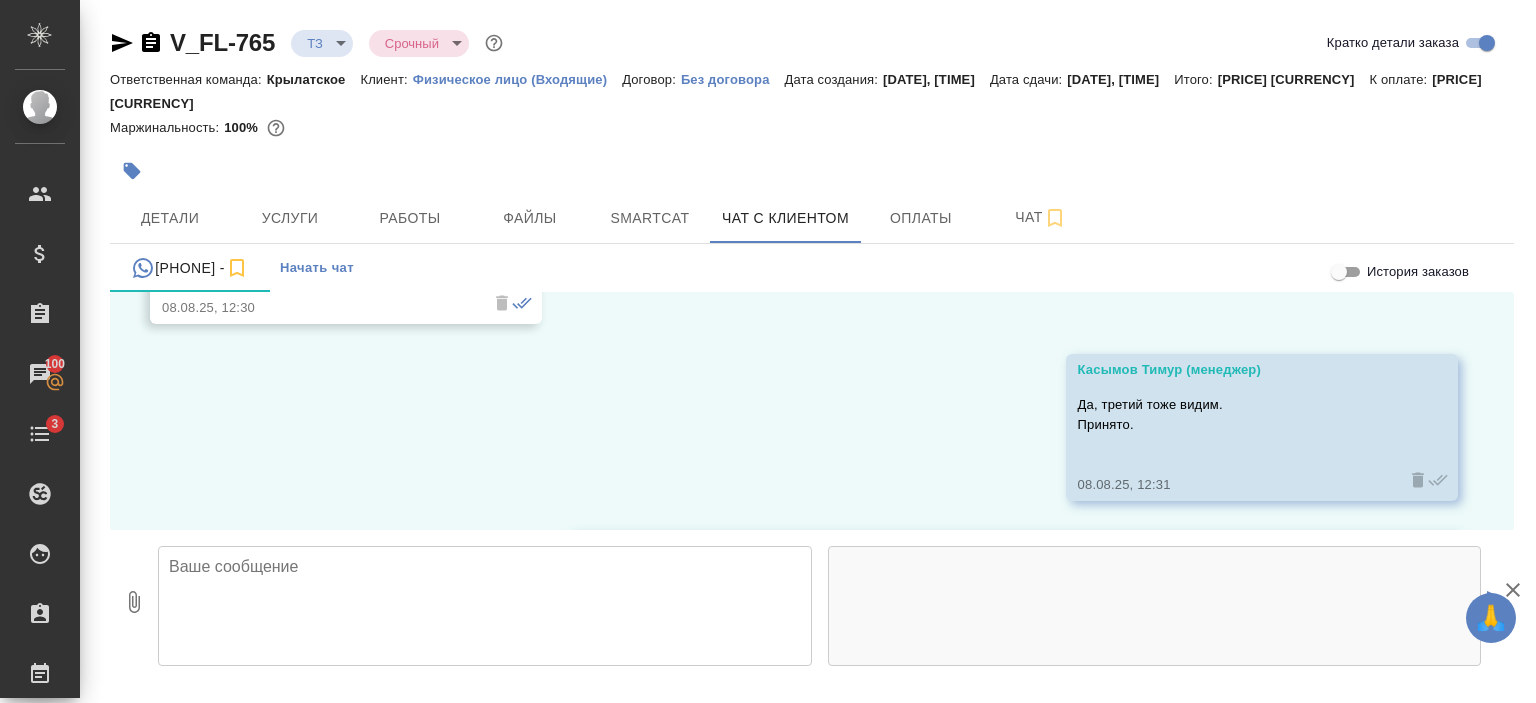 scroll, scrollTop: 1516, scrollLeft: 0, axis: vertical 